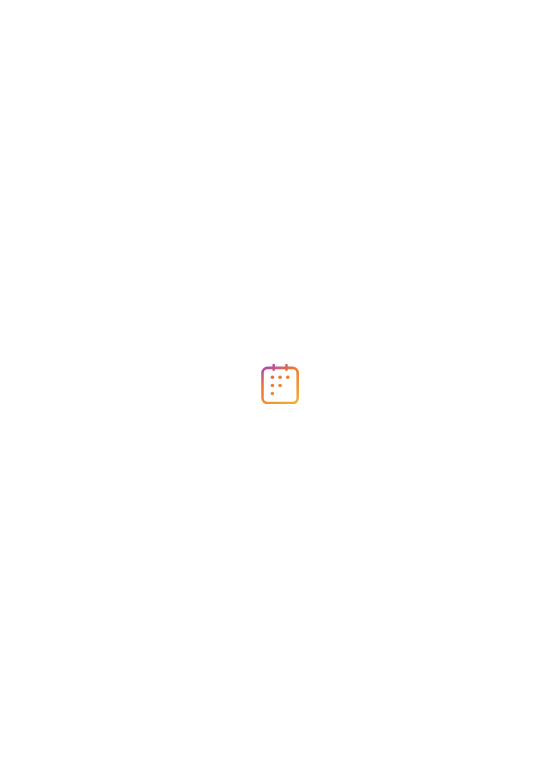 scroll, scrollTop: 0, scrollLeft: 0, axis: both 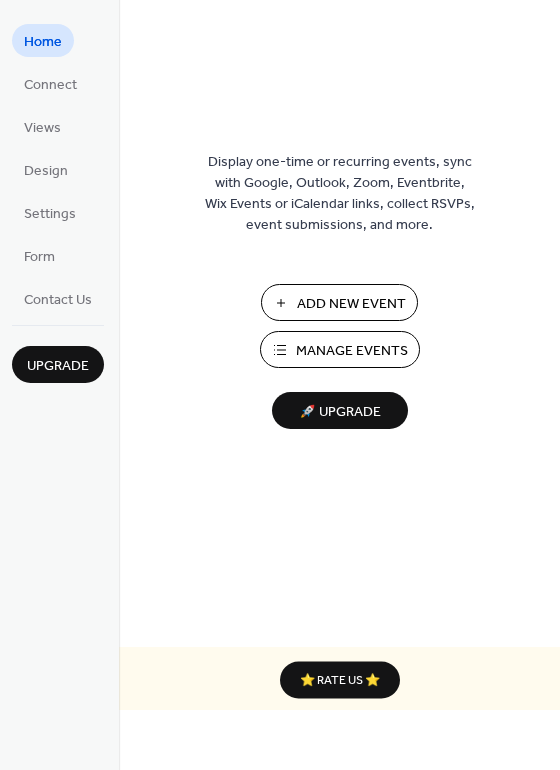 click on "Add New Event" at bounding box center [351, 304] 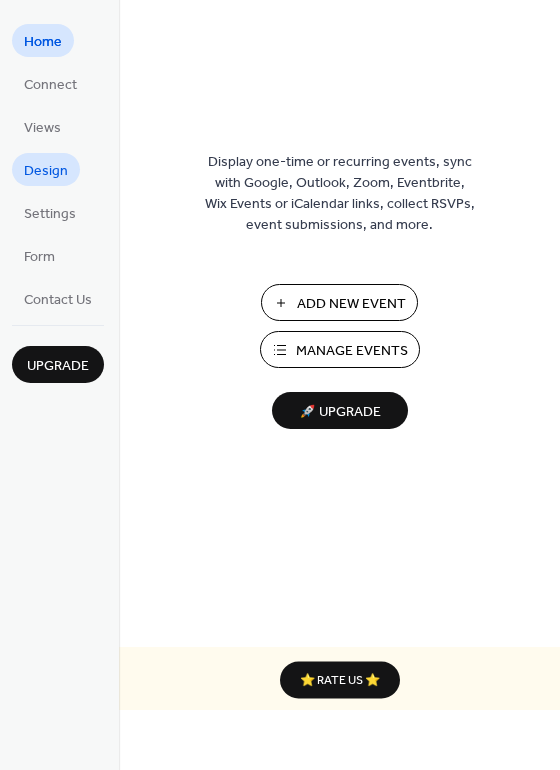 click on "Design" at bounding box center [46, 171] 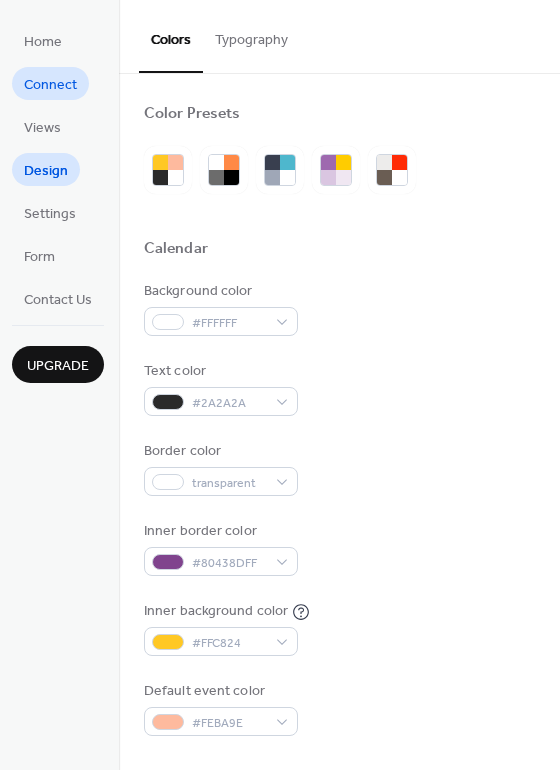 click on "Connect" at bounding box center (50, 85) 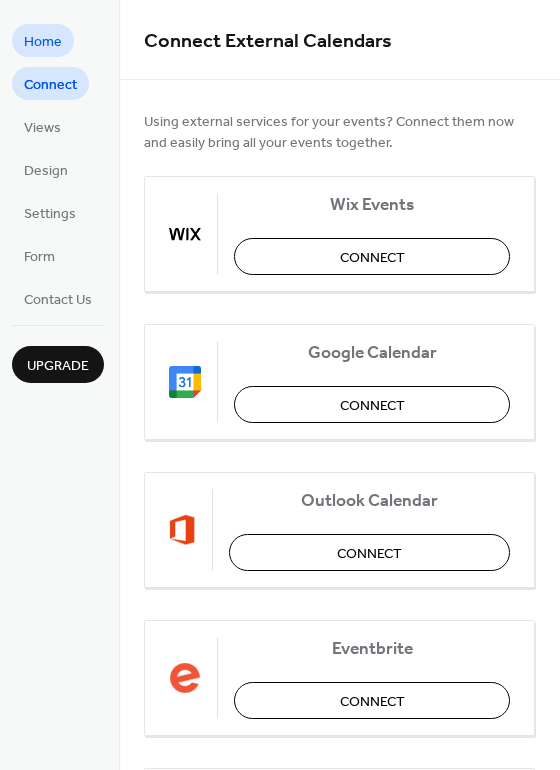 click on "Home" at bounding box center (43, 42) 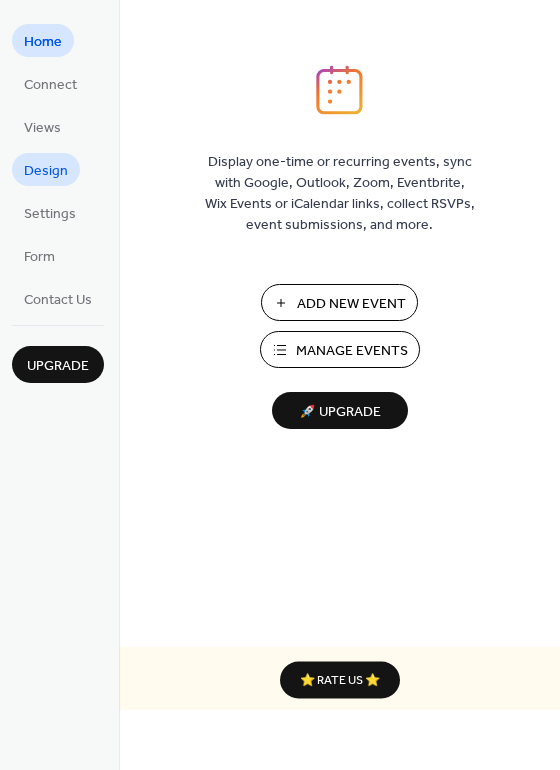 click on "Design" at bounding box center (46, 171) 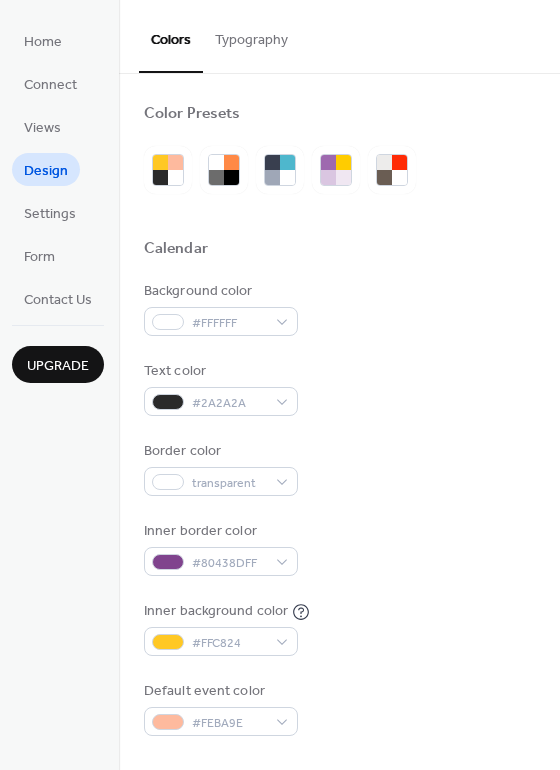 click on "Typography" at bounding box center [251, 35] 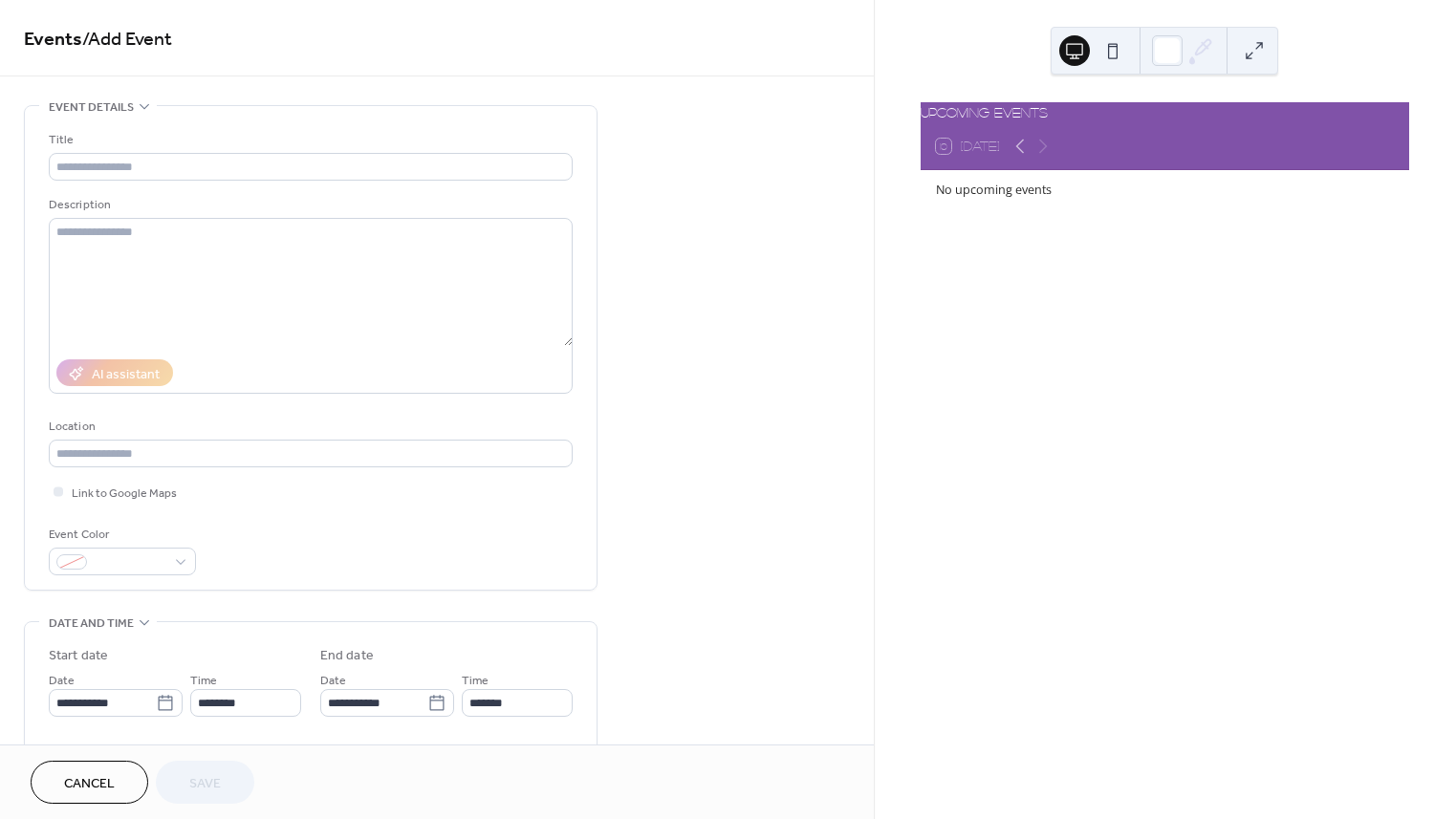 scroll, scrollTop: 0, scrollLeft: 0, axis: both 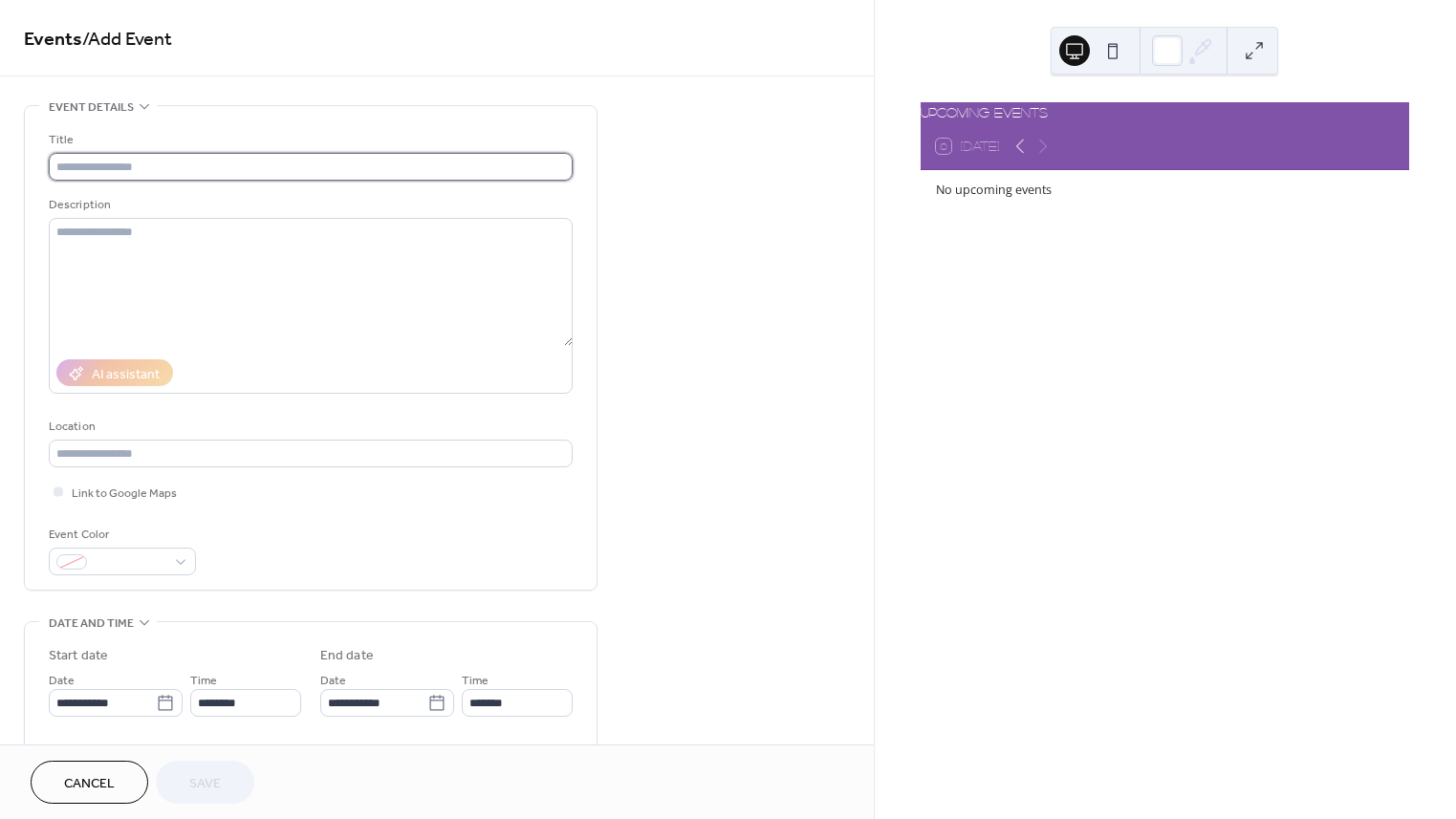 click at bounding box center (311, 166) 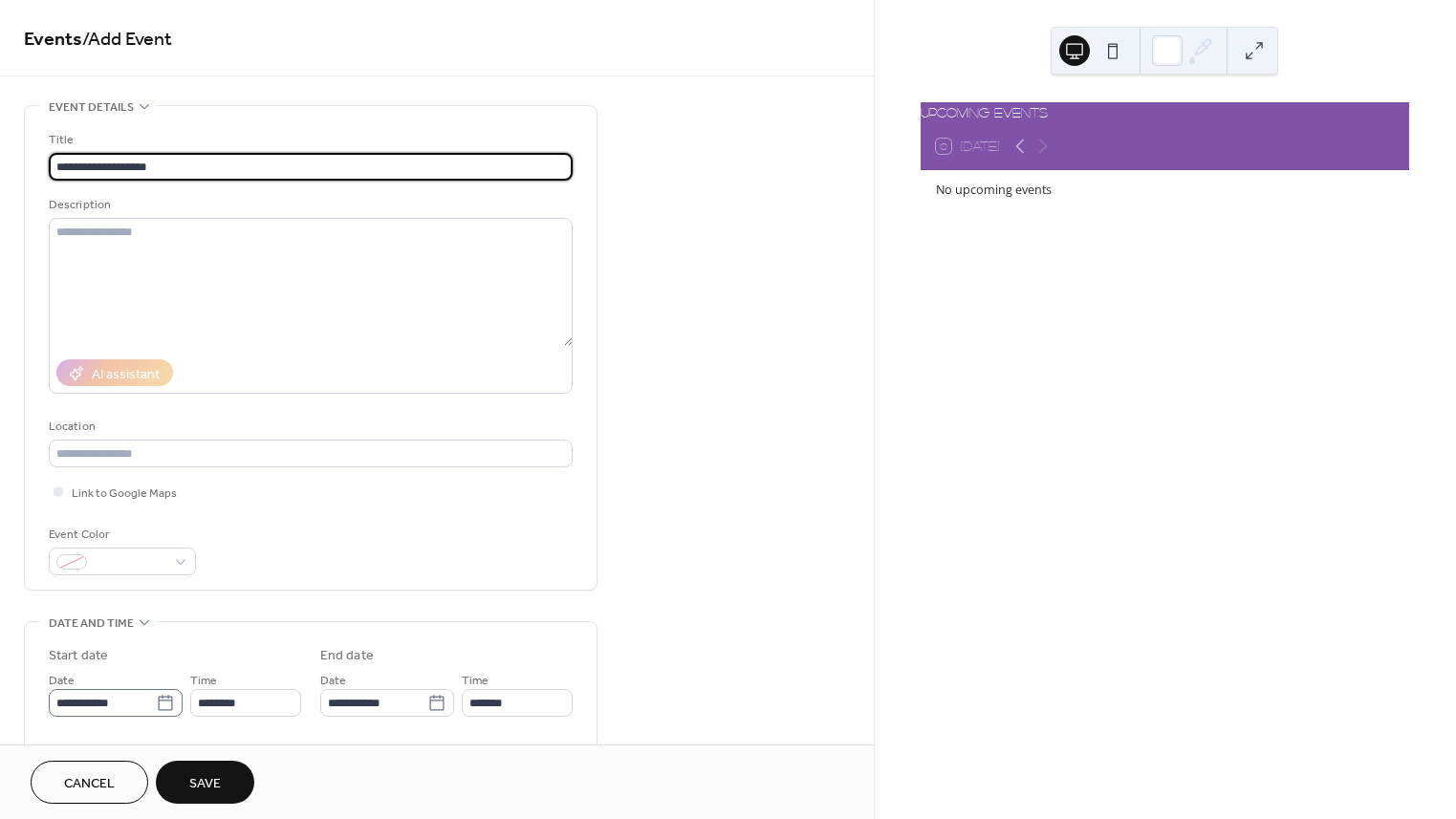 type on "**********" 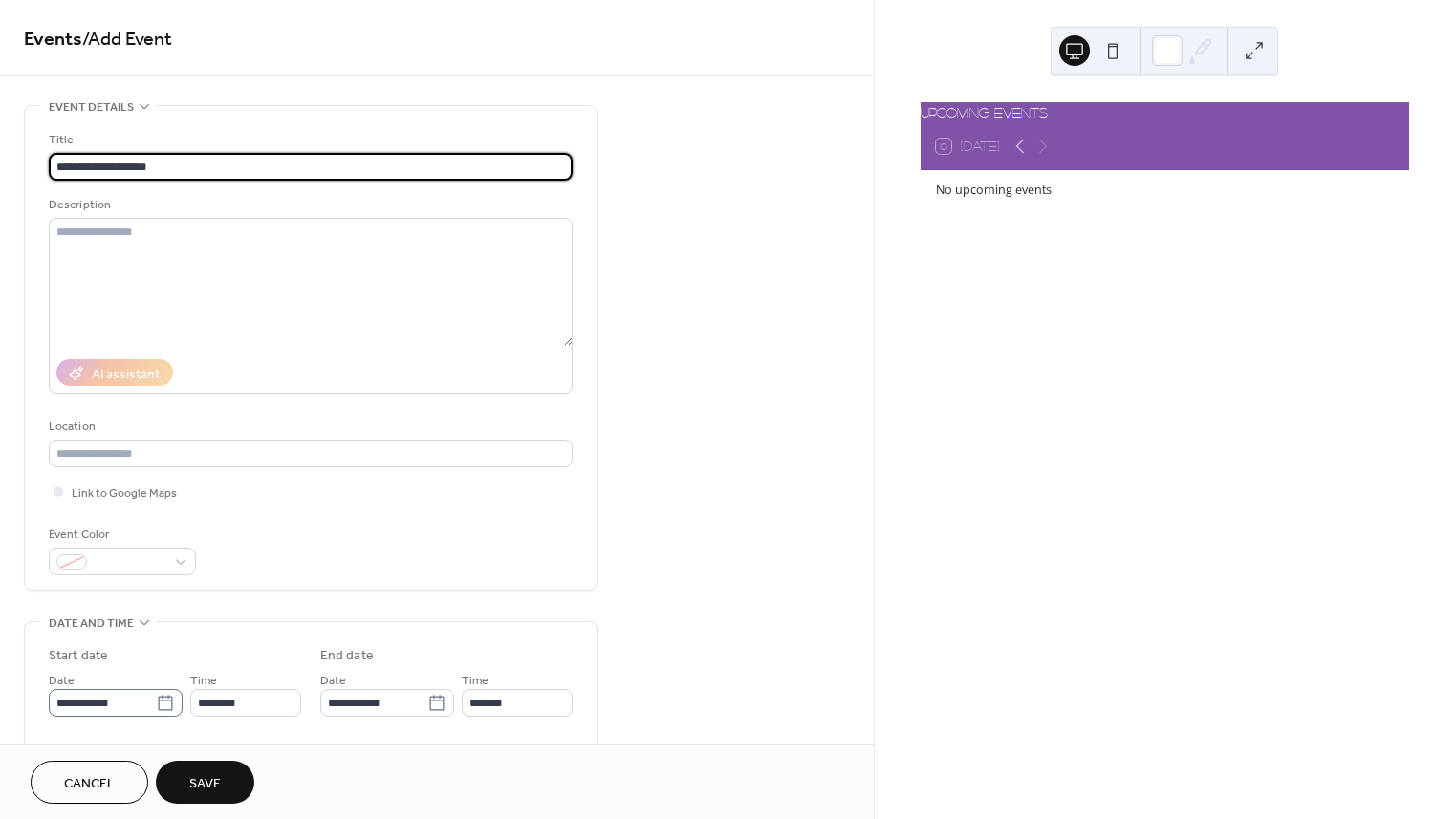 click 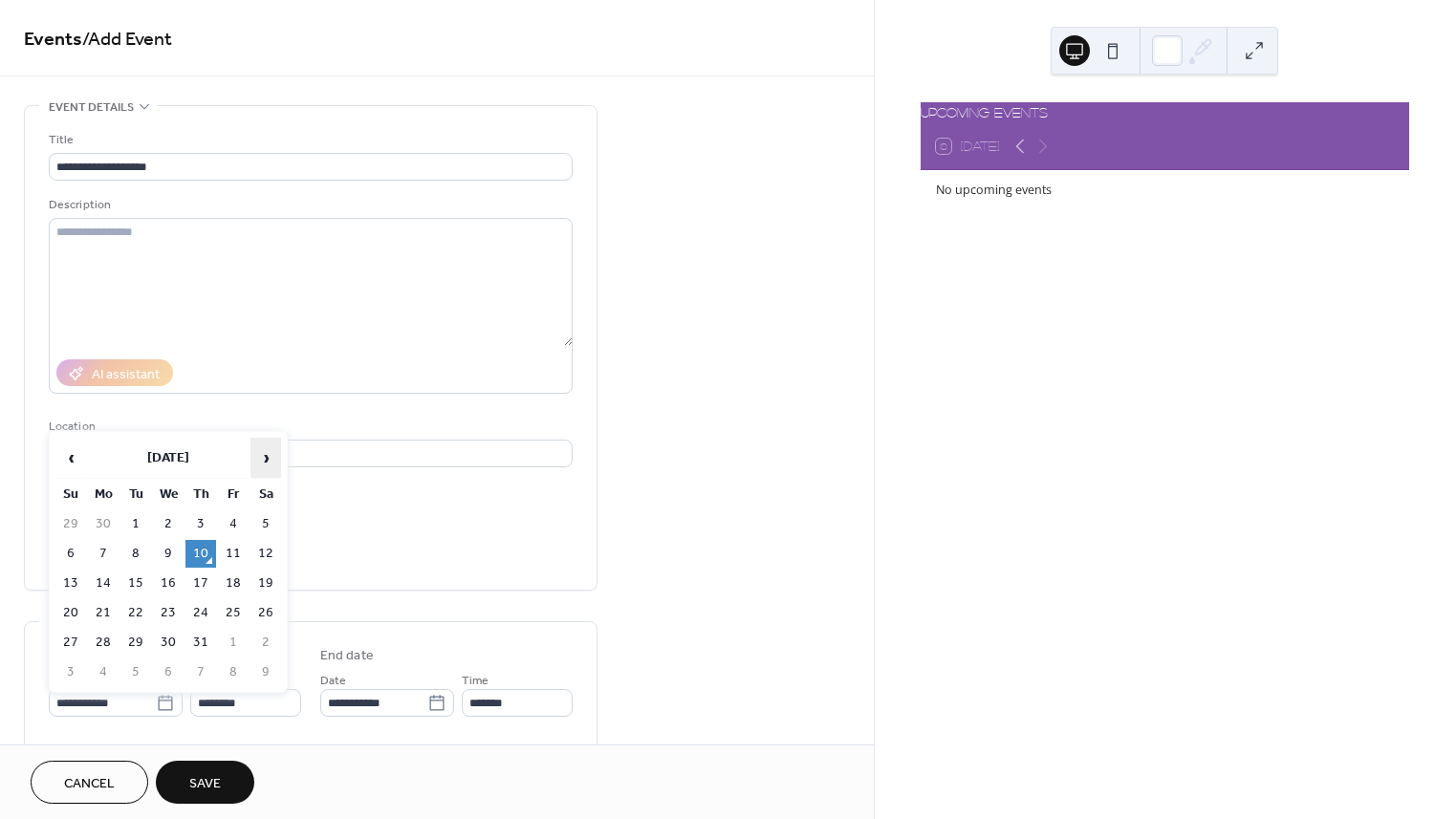 click on "›" at bounding box center [266, 458] 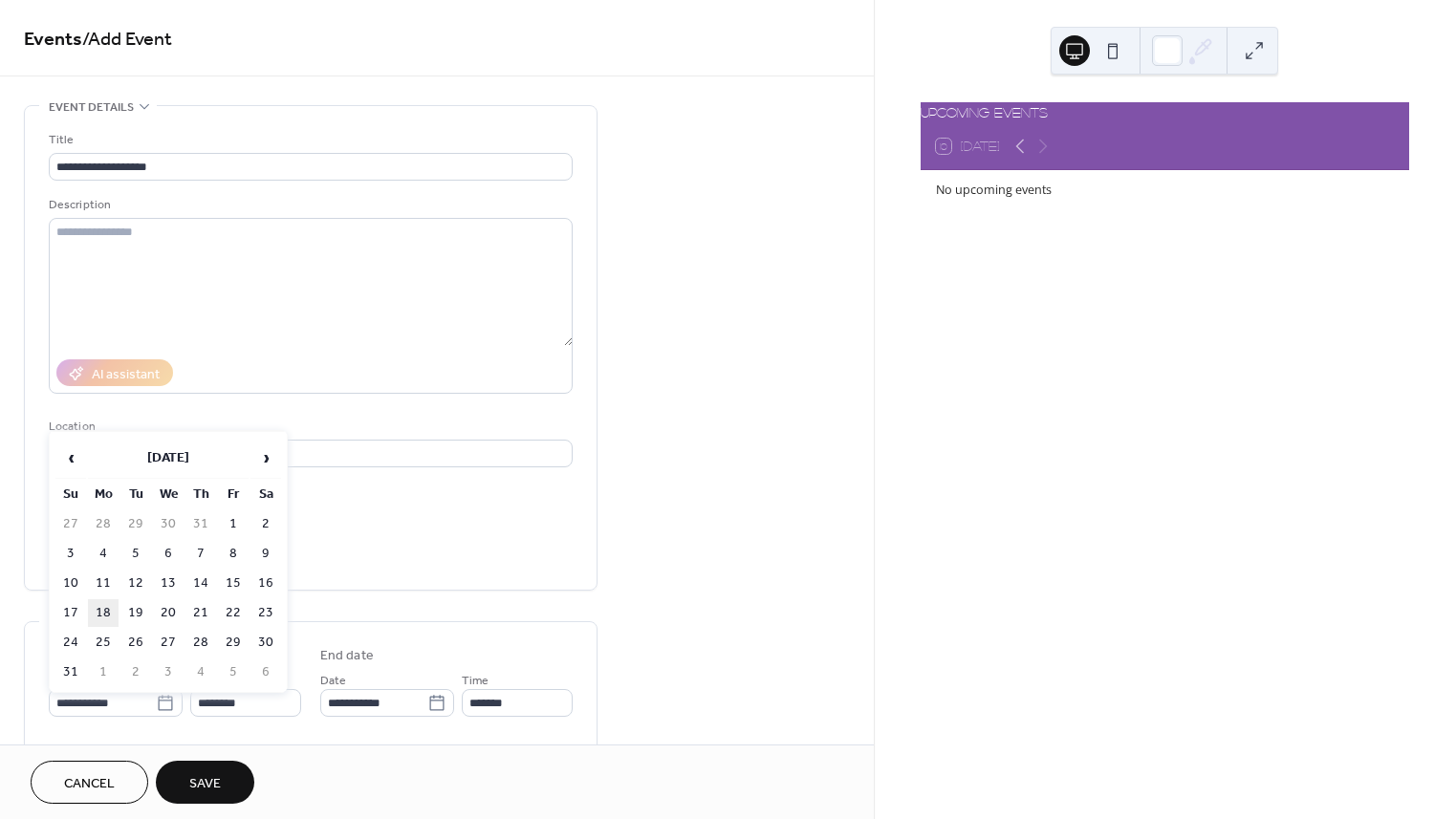 click on "18" at bounding box center (103, 613) 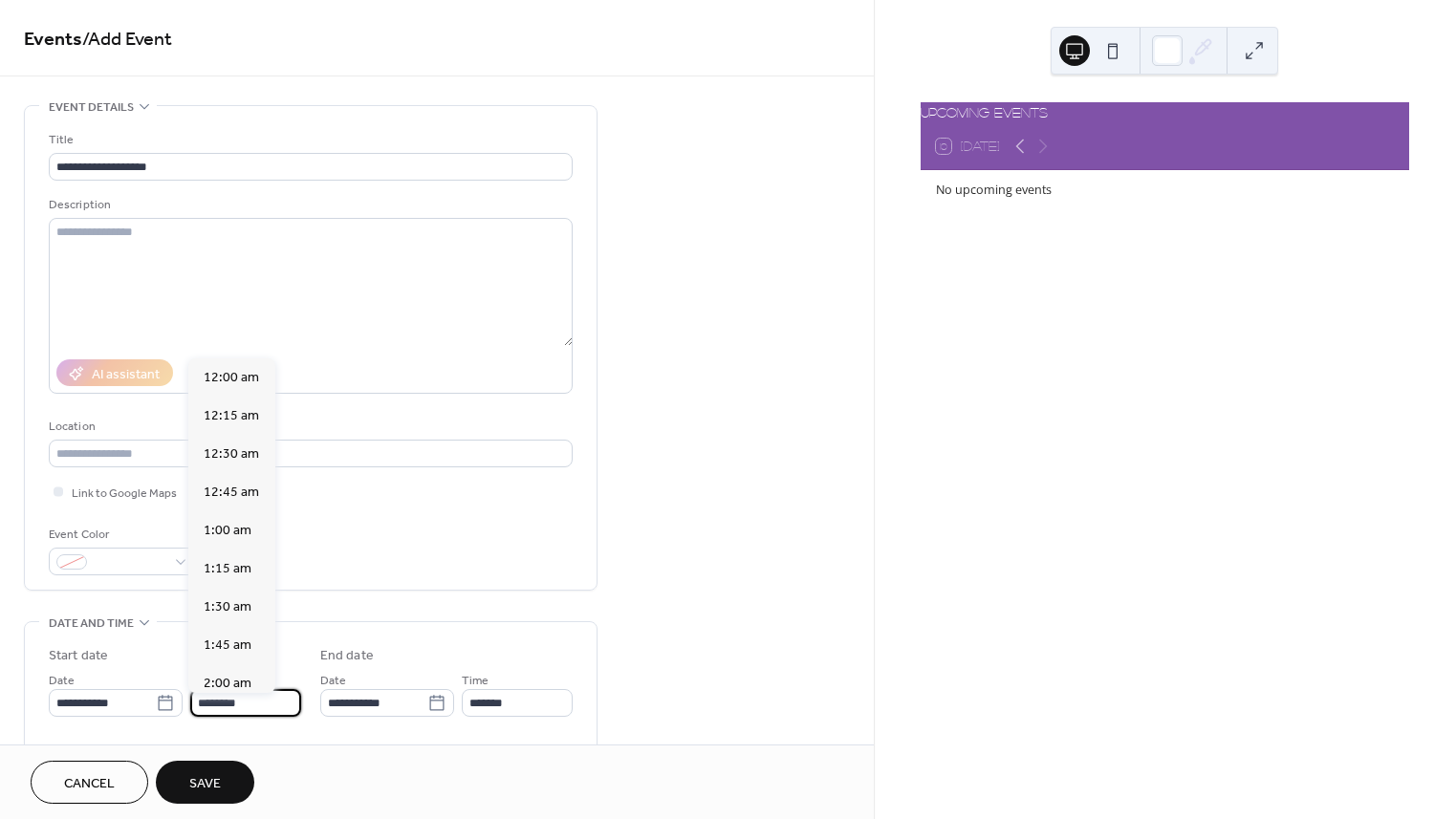 scroll, scrollTop: 1835, scrollLeft: 0, axis: vertical 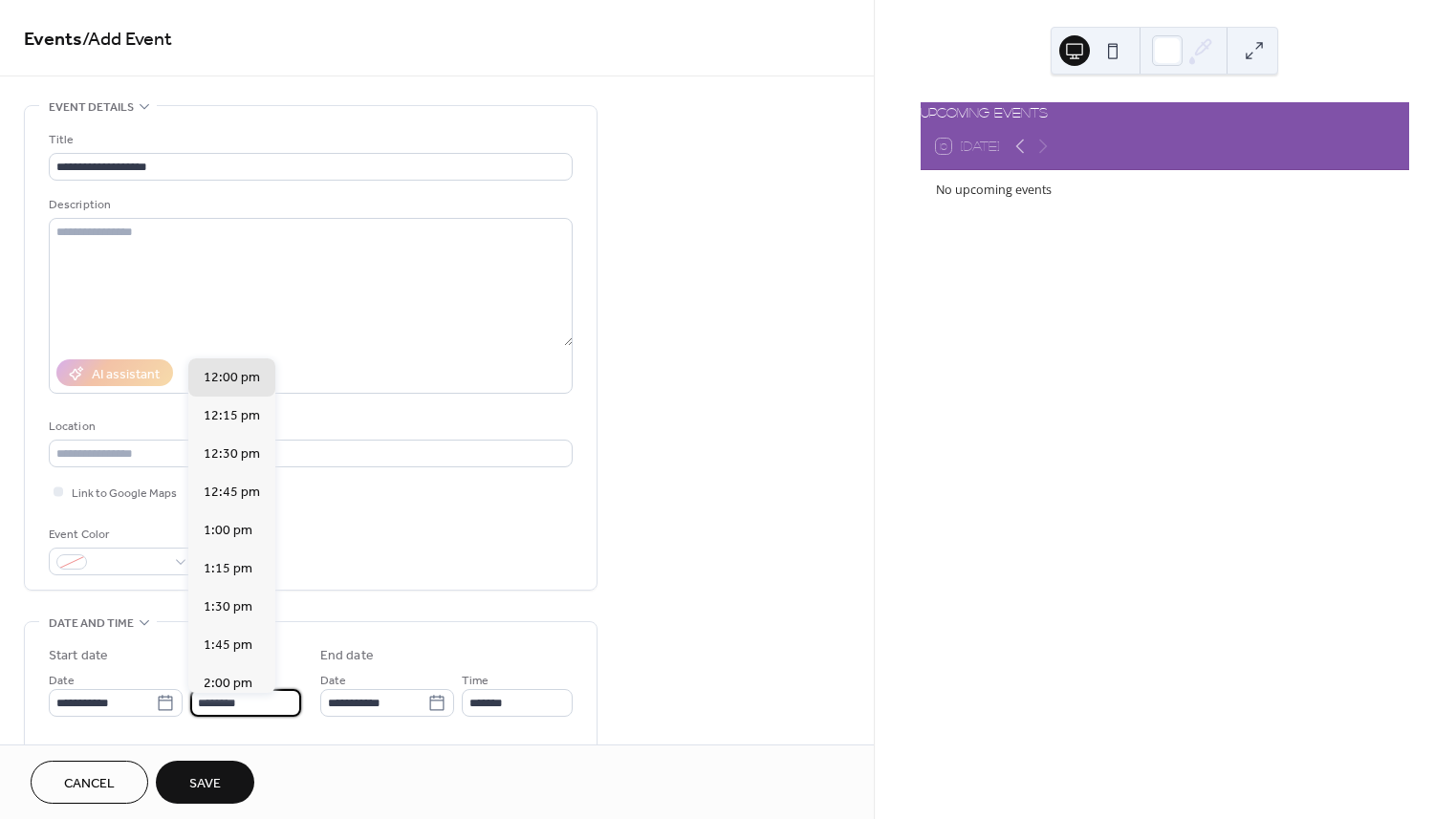 drag, startPoint x: 242, startPoint y: 703, endPoint x: 195, endPoint y: 698, distance: 47.265209 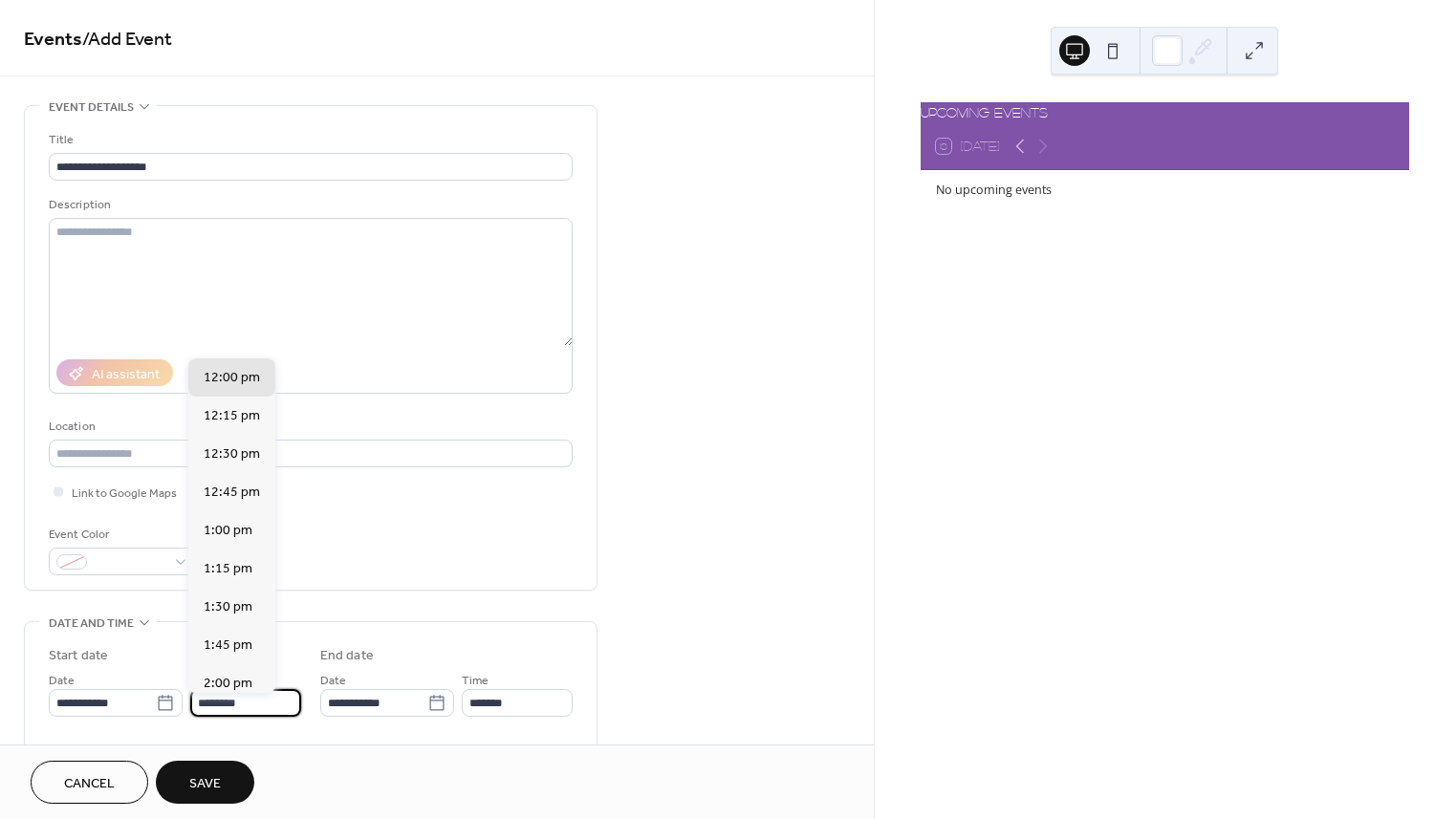 click on "********" at bounding box center [246, 702] 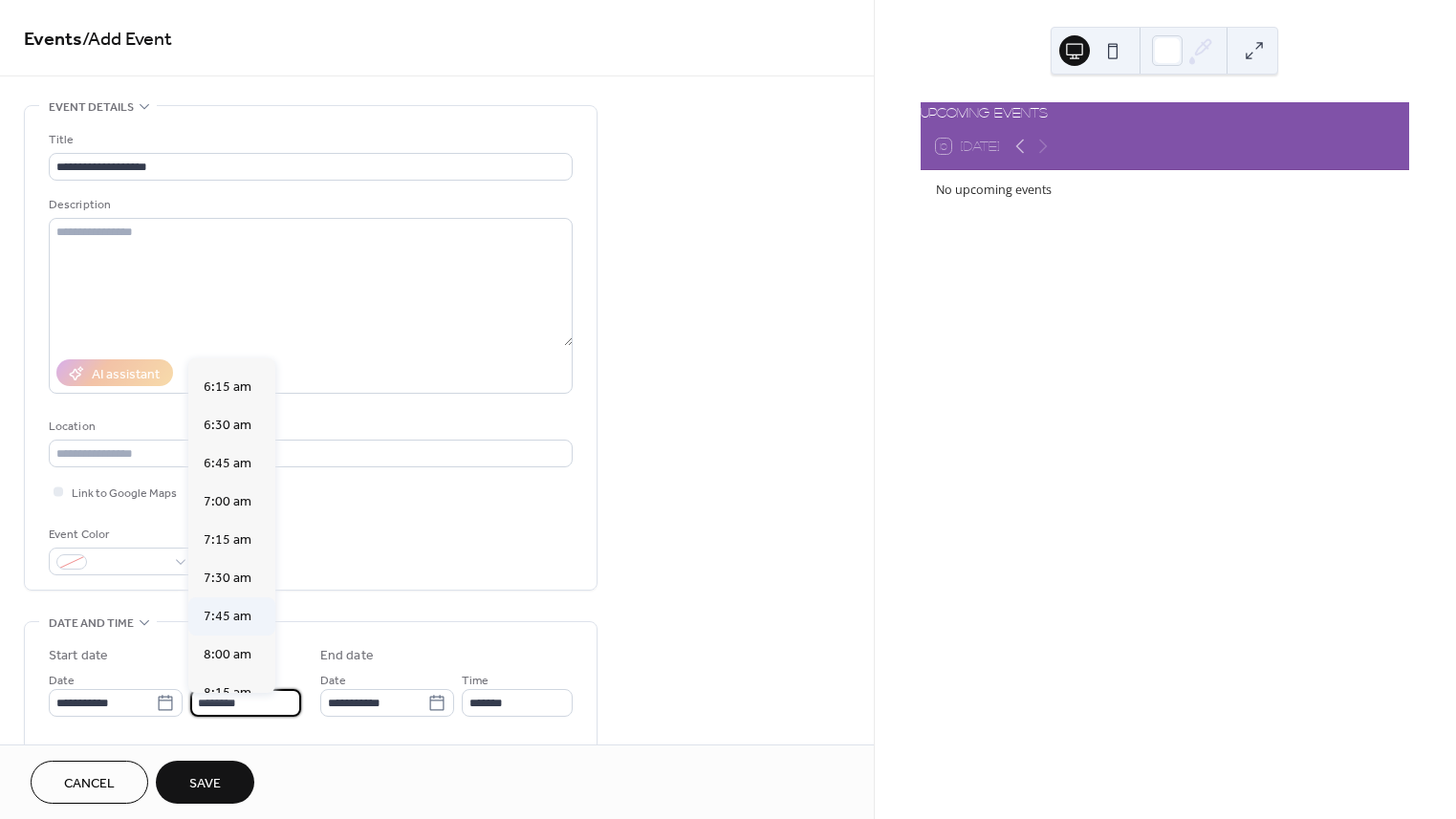 scroll, scrollTop: 1084, scrollLeft: 0, axis: vertical 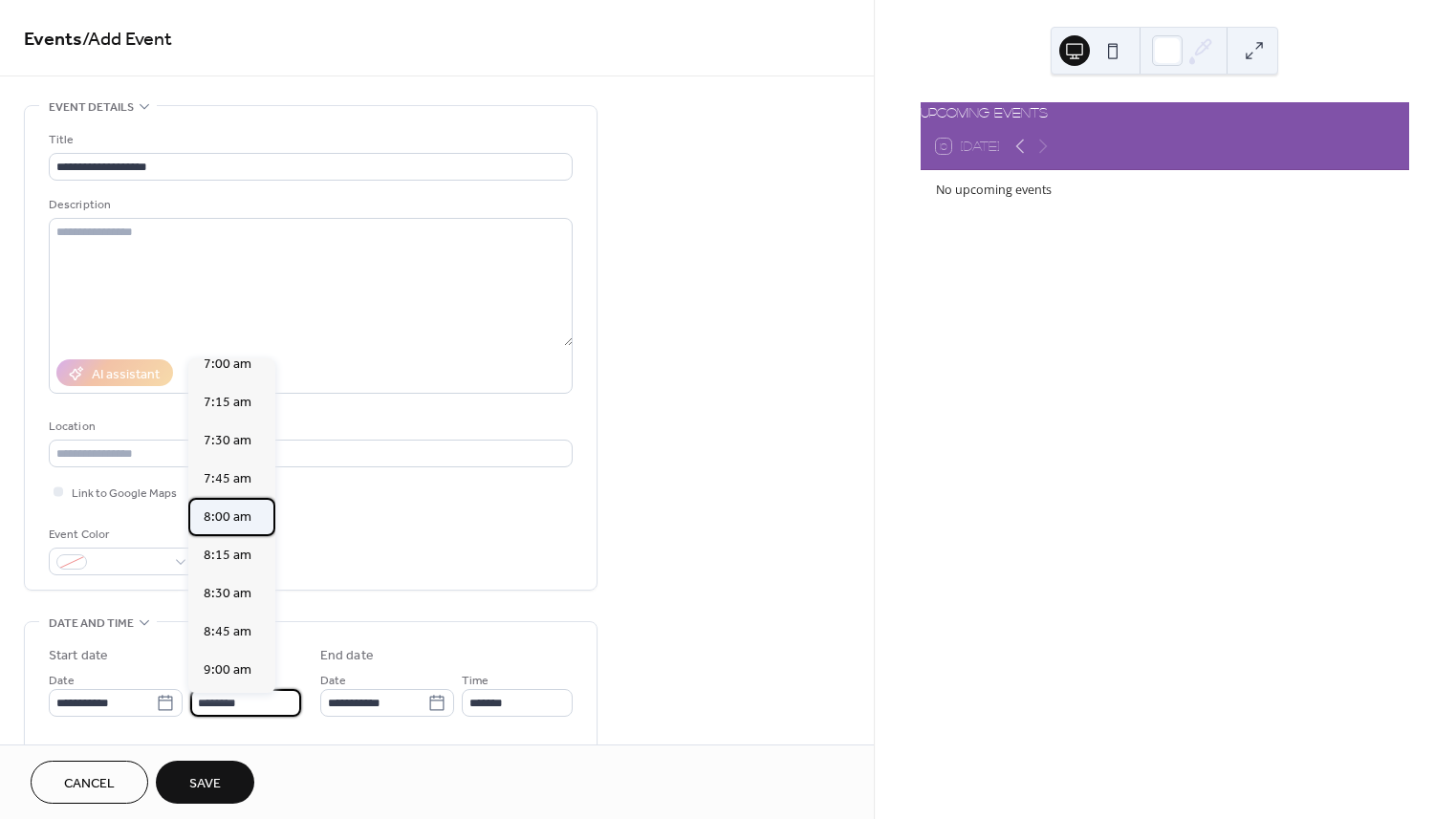 click on "8:00 am" at bounding box center (228, 517) 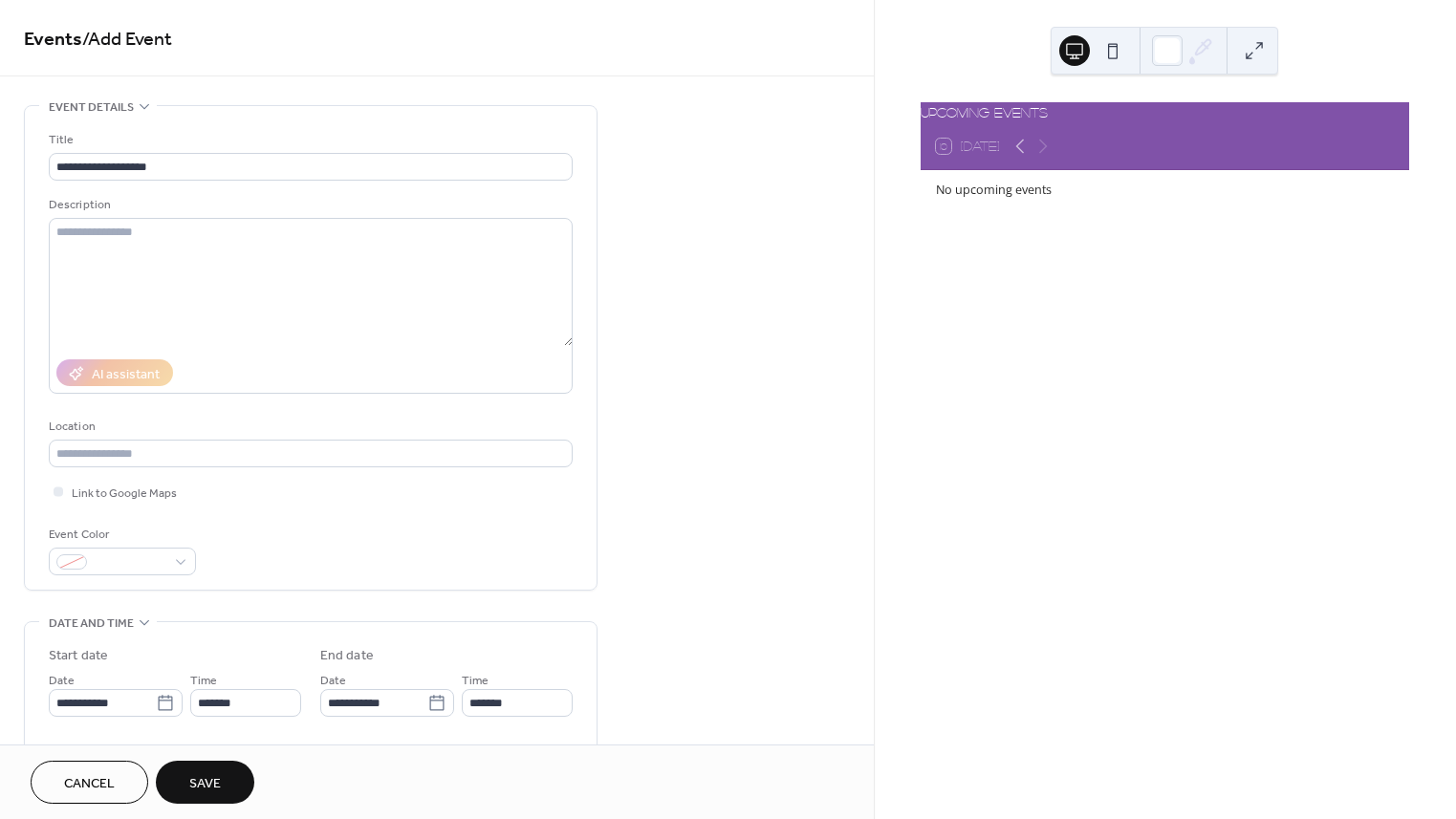 type on "*******" 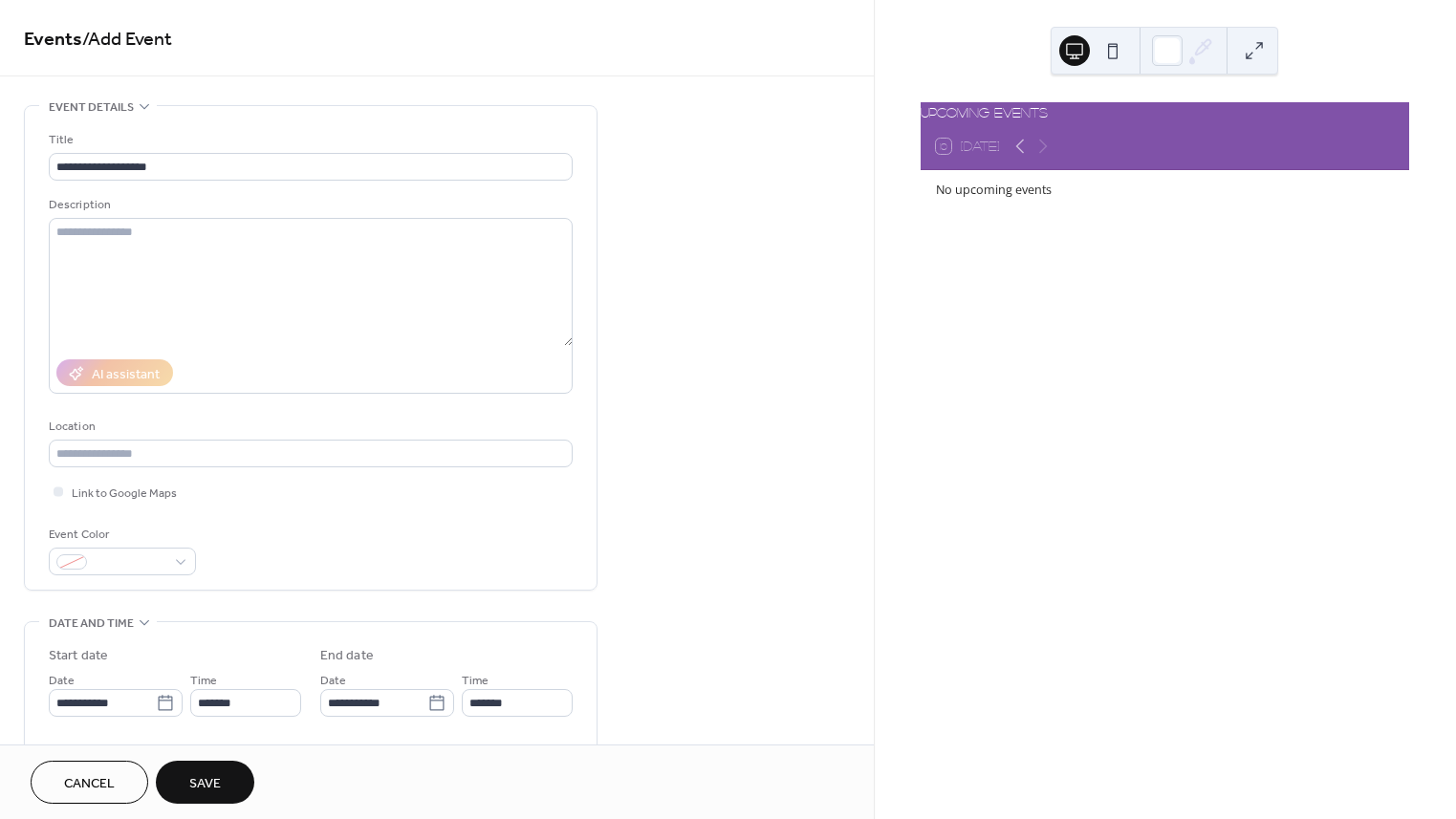 type on "*******" 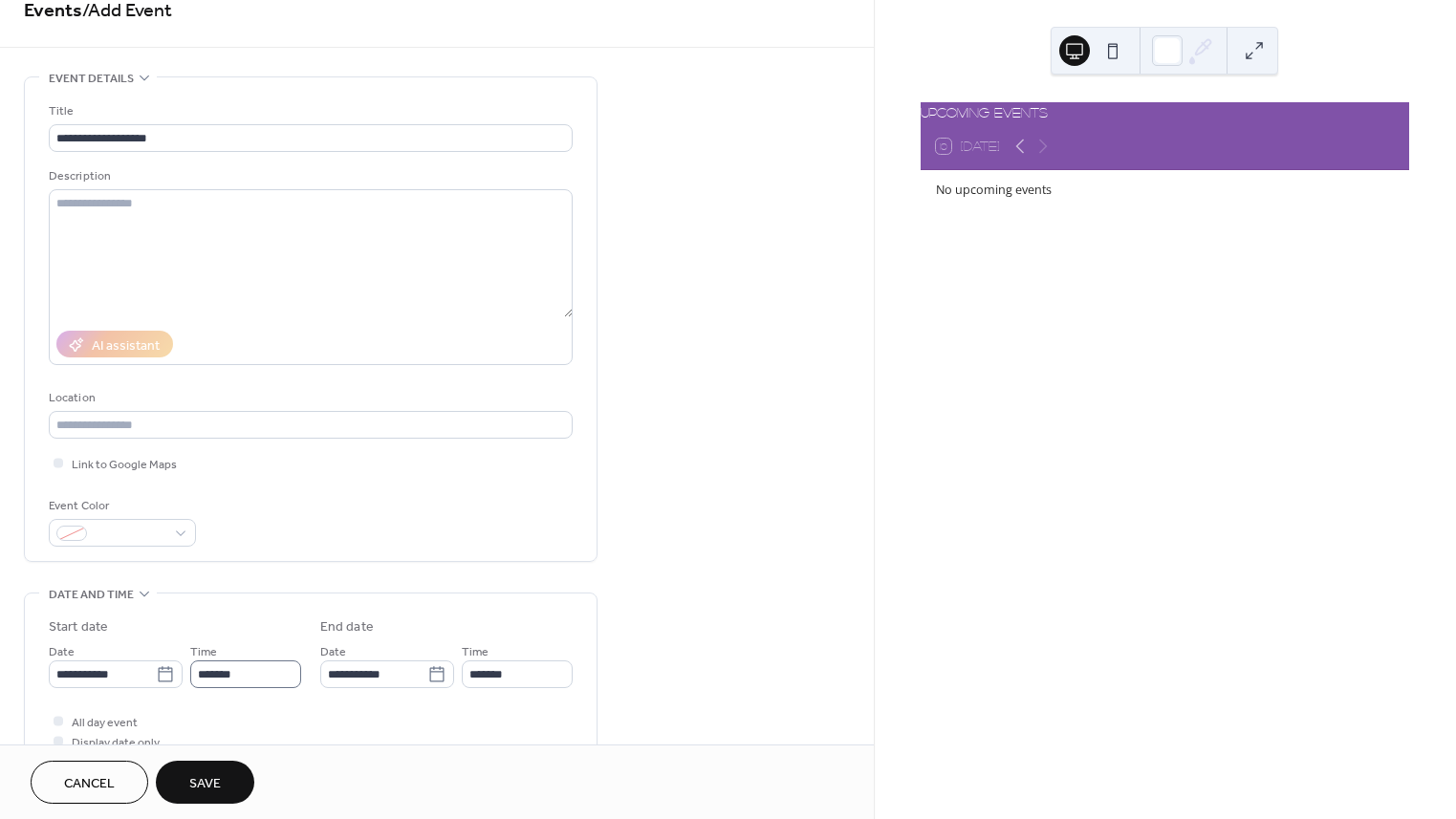 scroll, scrollTop: 92, scrollLeft: 0, axis: vertical 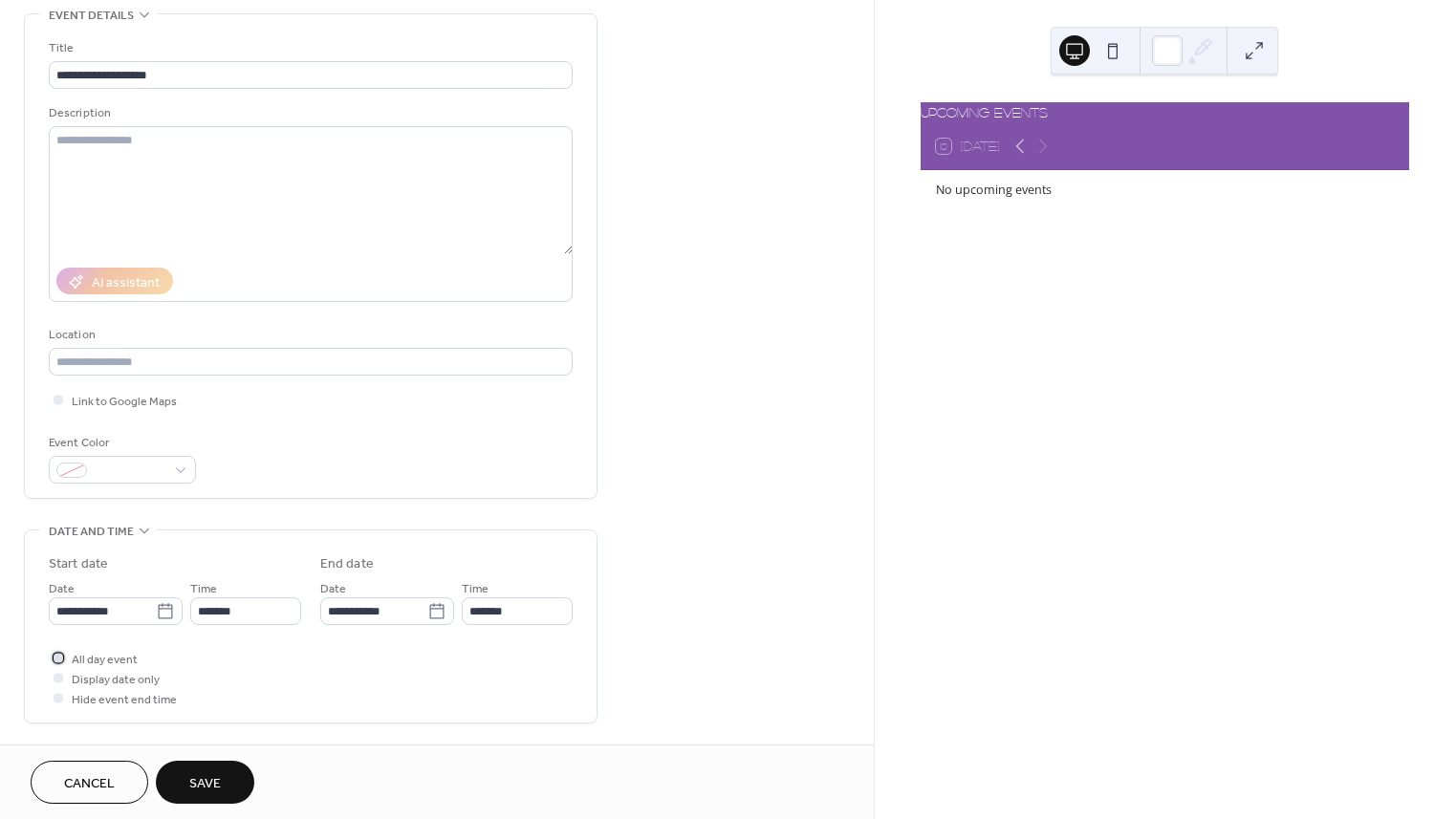 click at bounding box center [58, 657] 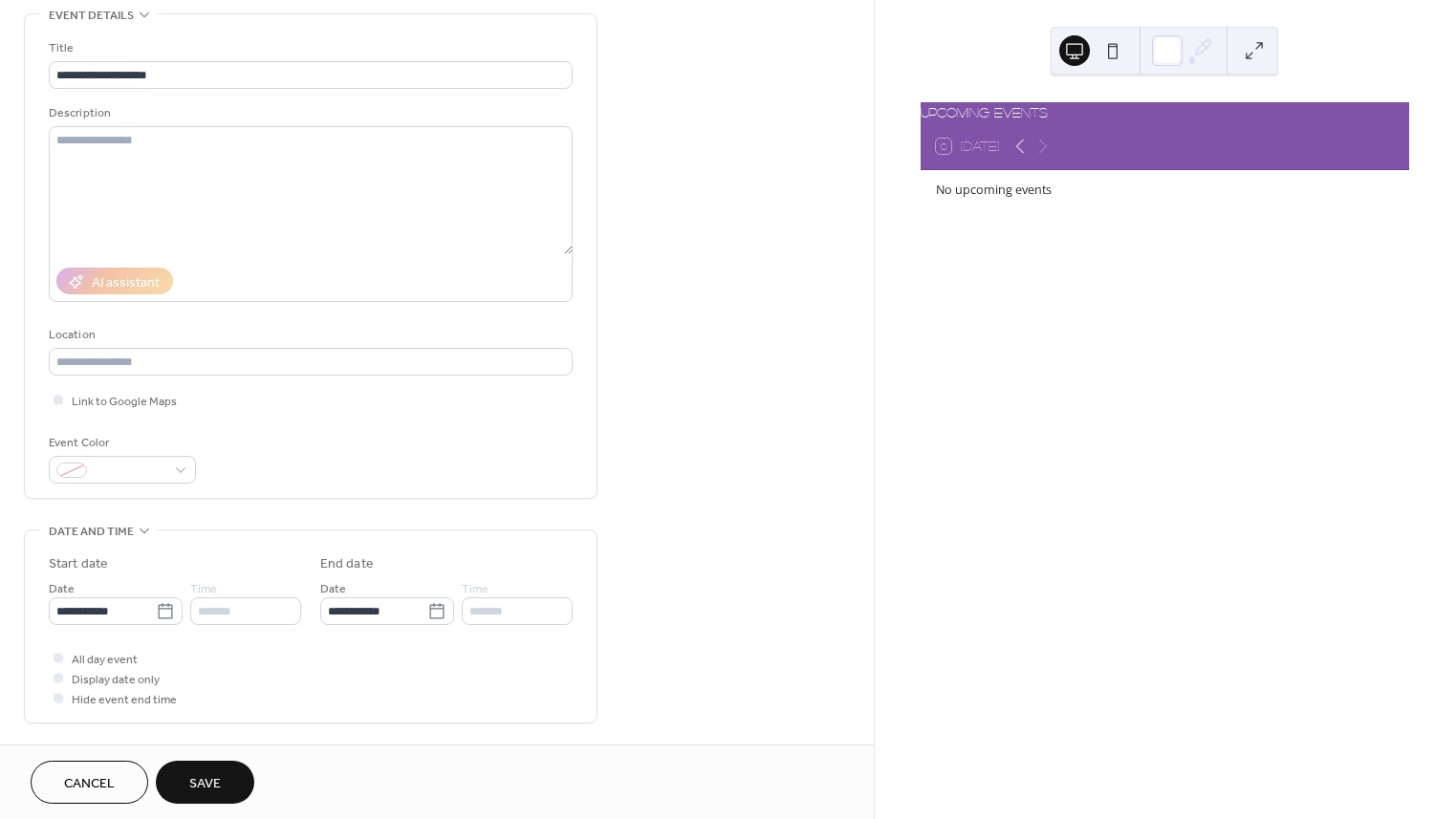 click on "Save" at bounding box center (205, 784) 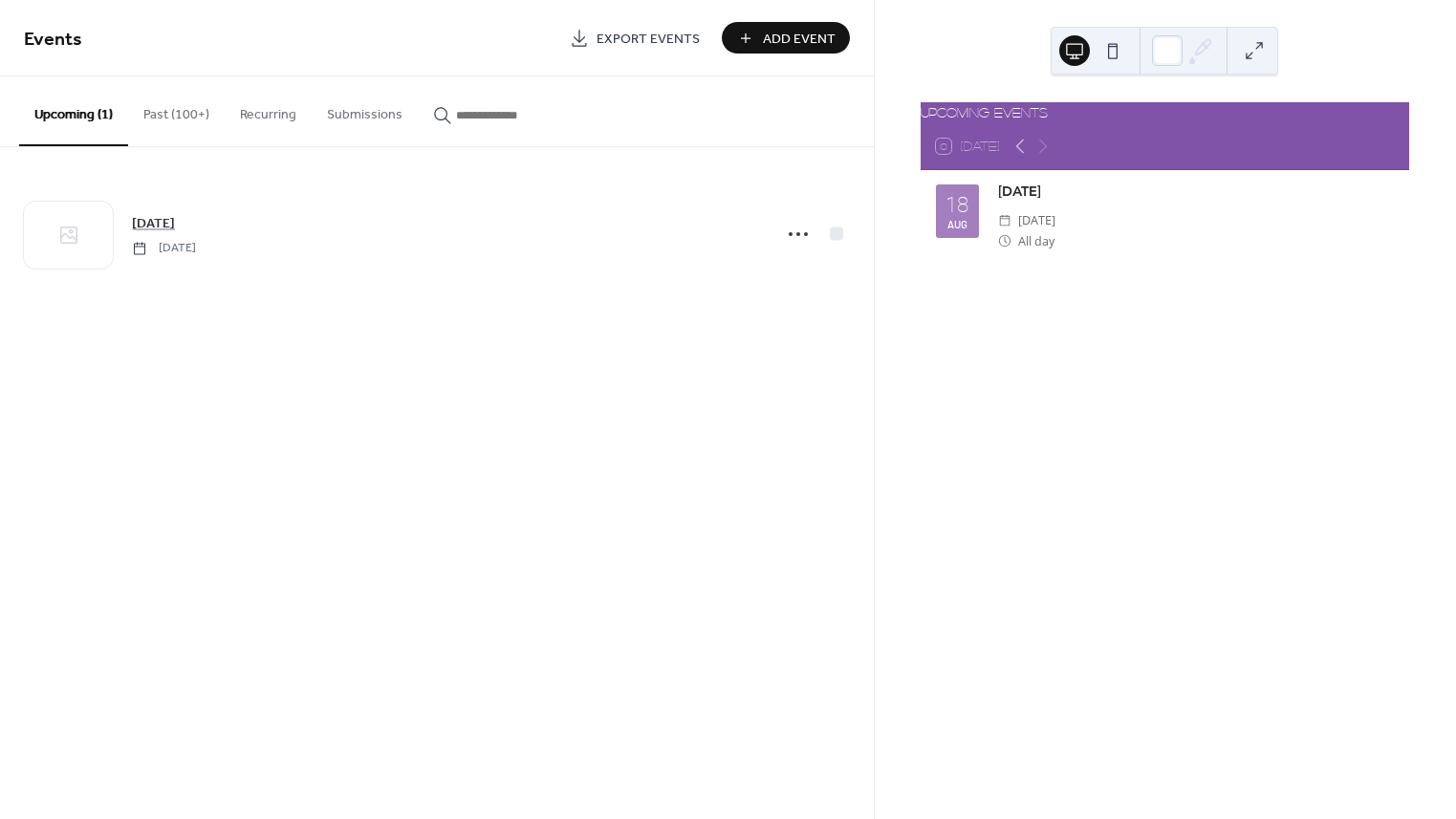 click on "Add Event" at bounding box center [799, 39] 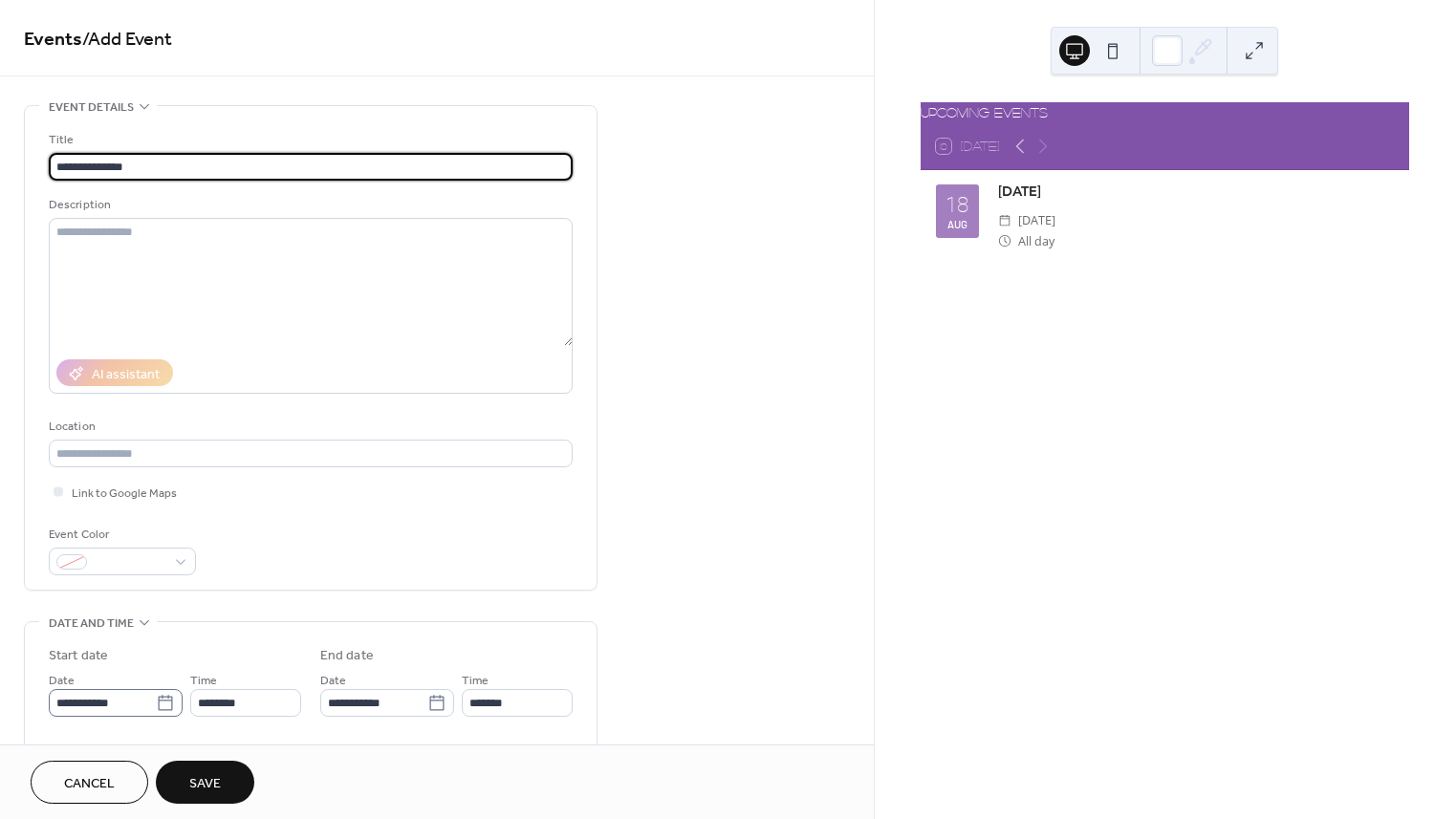 type on "**********" 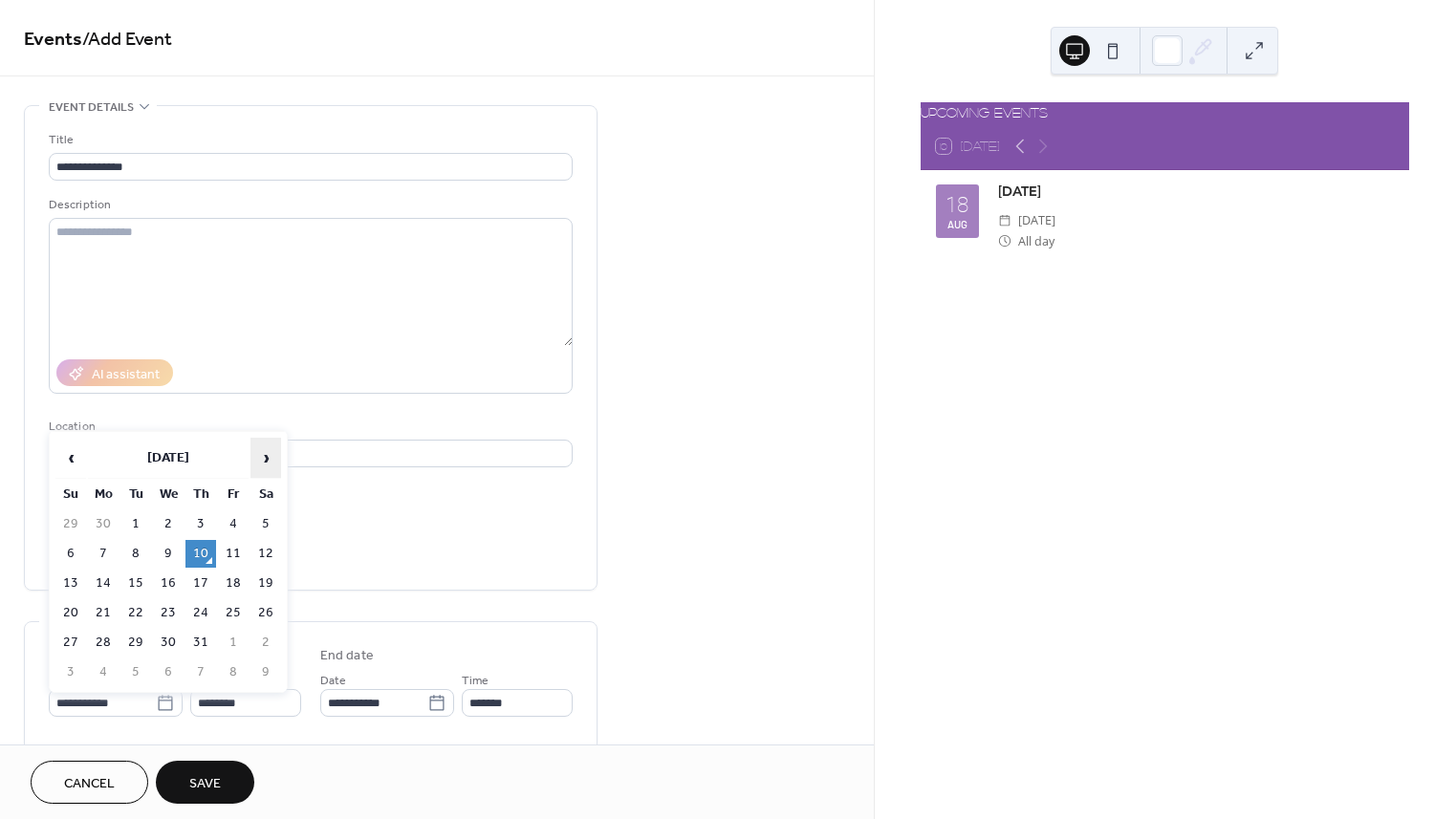 click on "›" at bounding box center (266, 458) 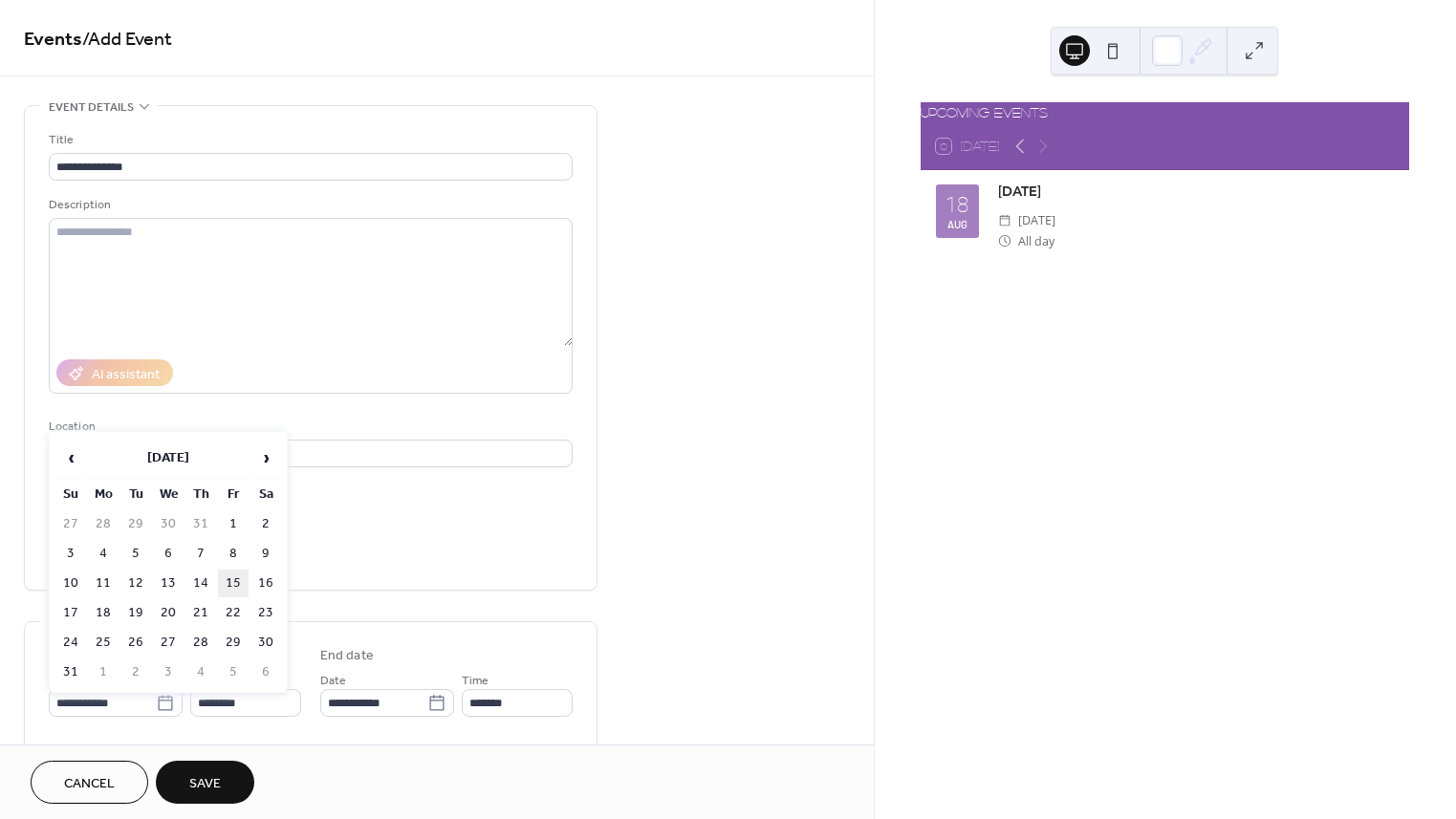click on "15" at bounding box center [233, 583] 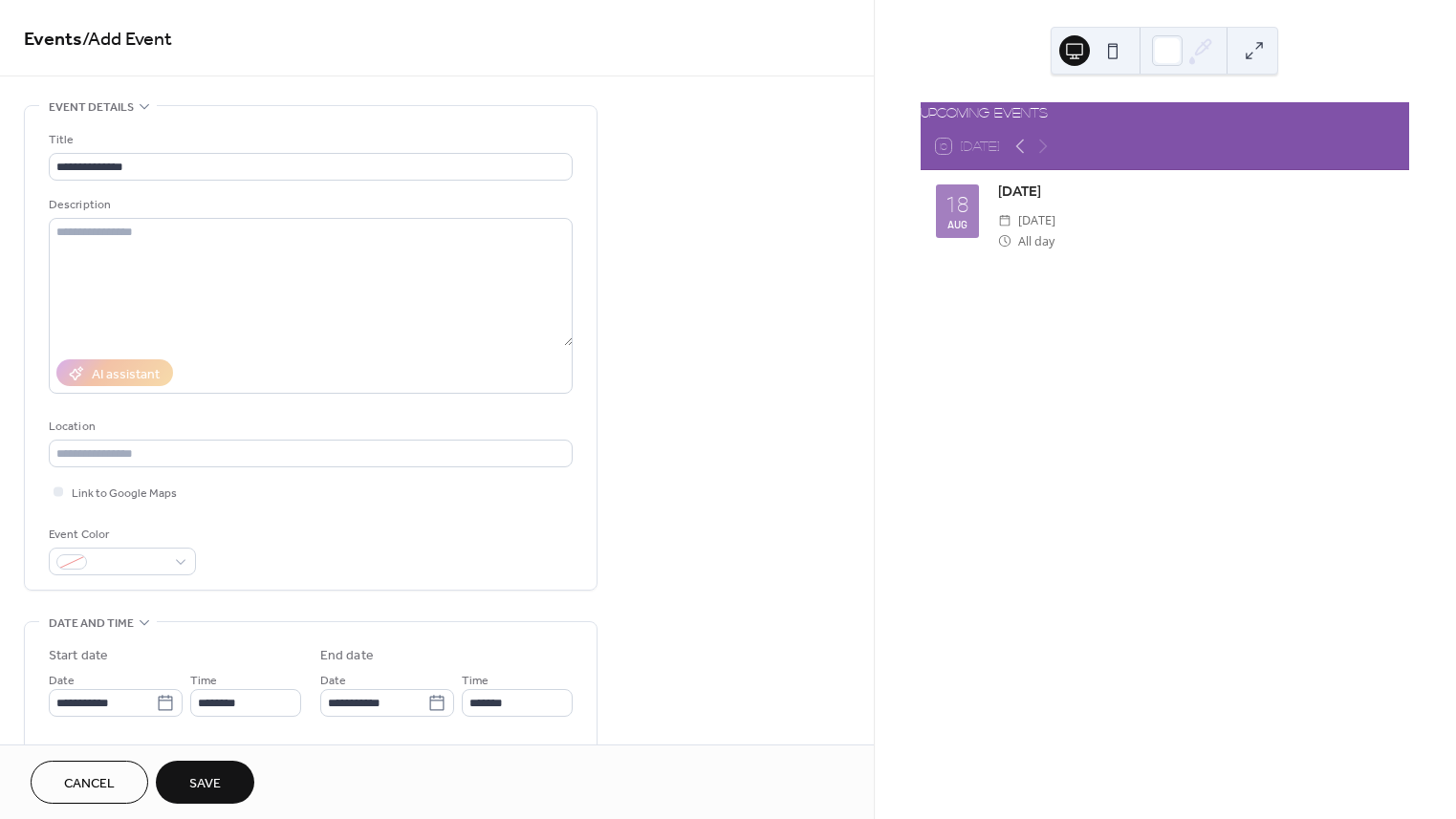 type on "**********" 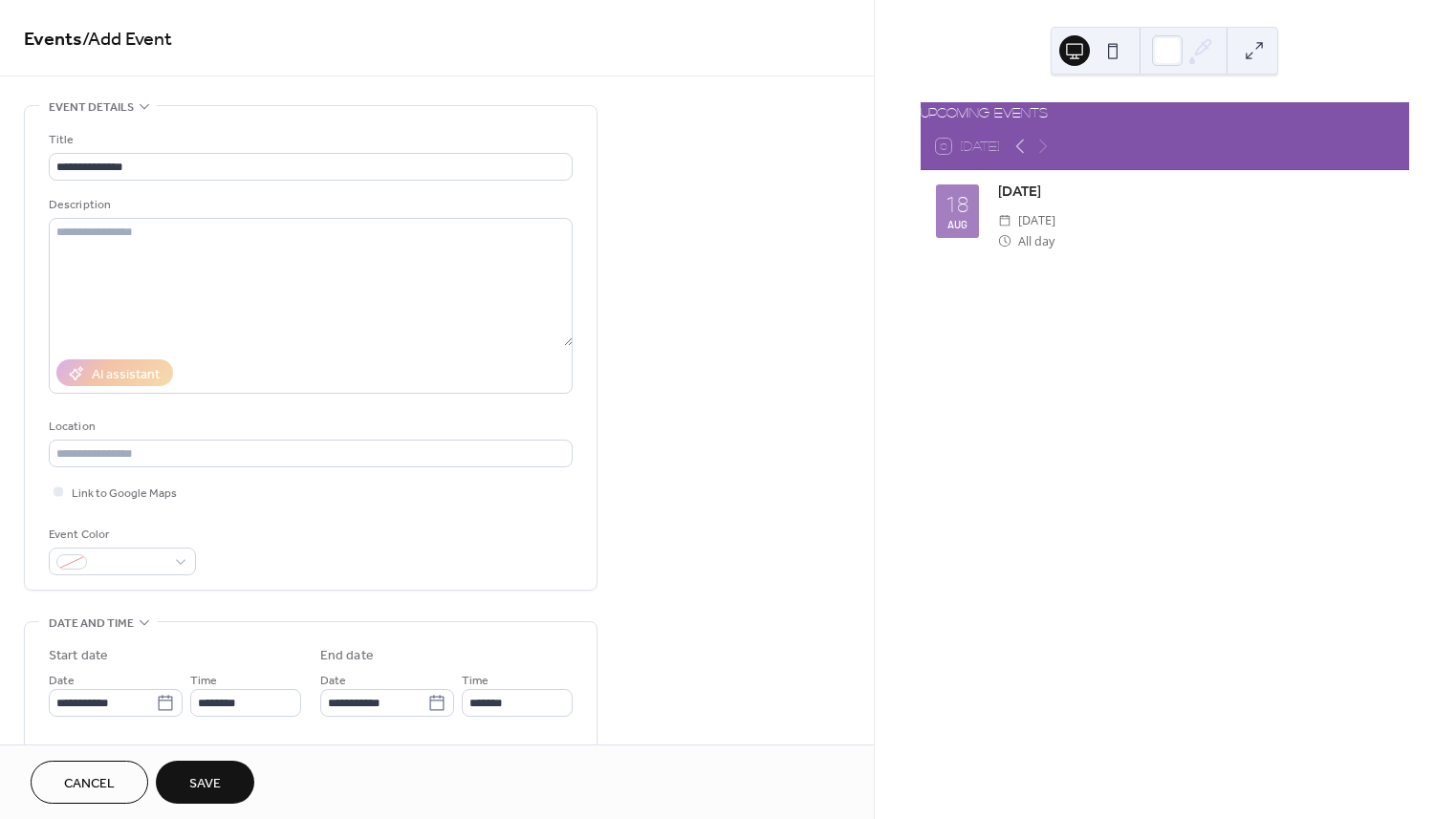 type on "**********" 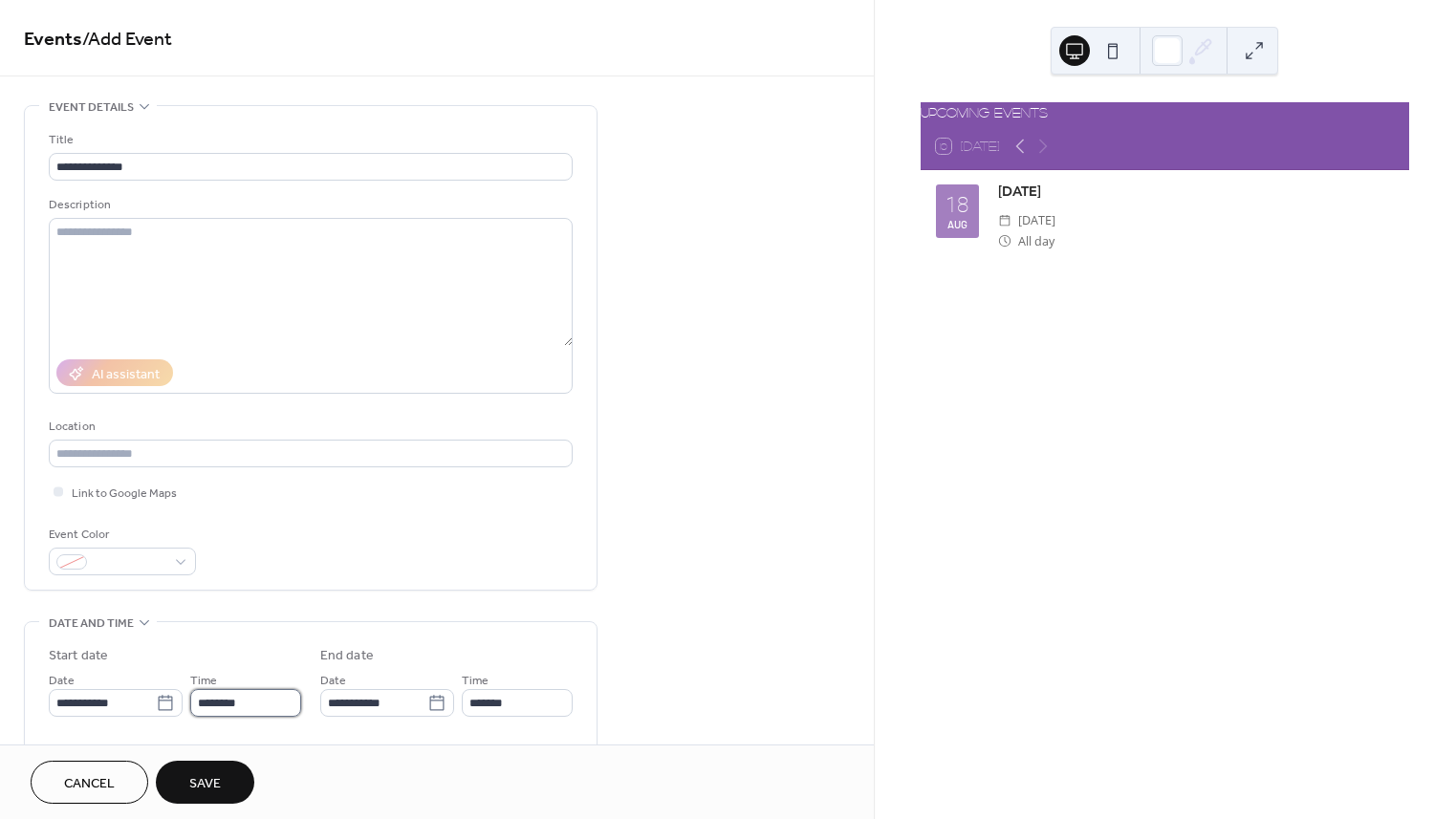click on "********" at bounding box center [246, 702] 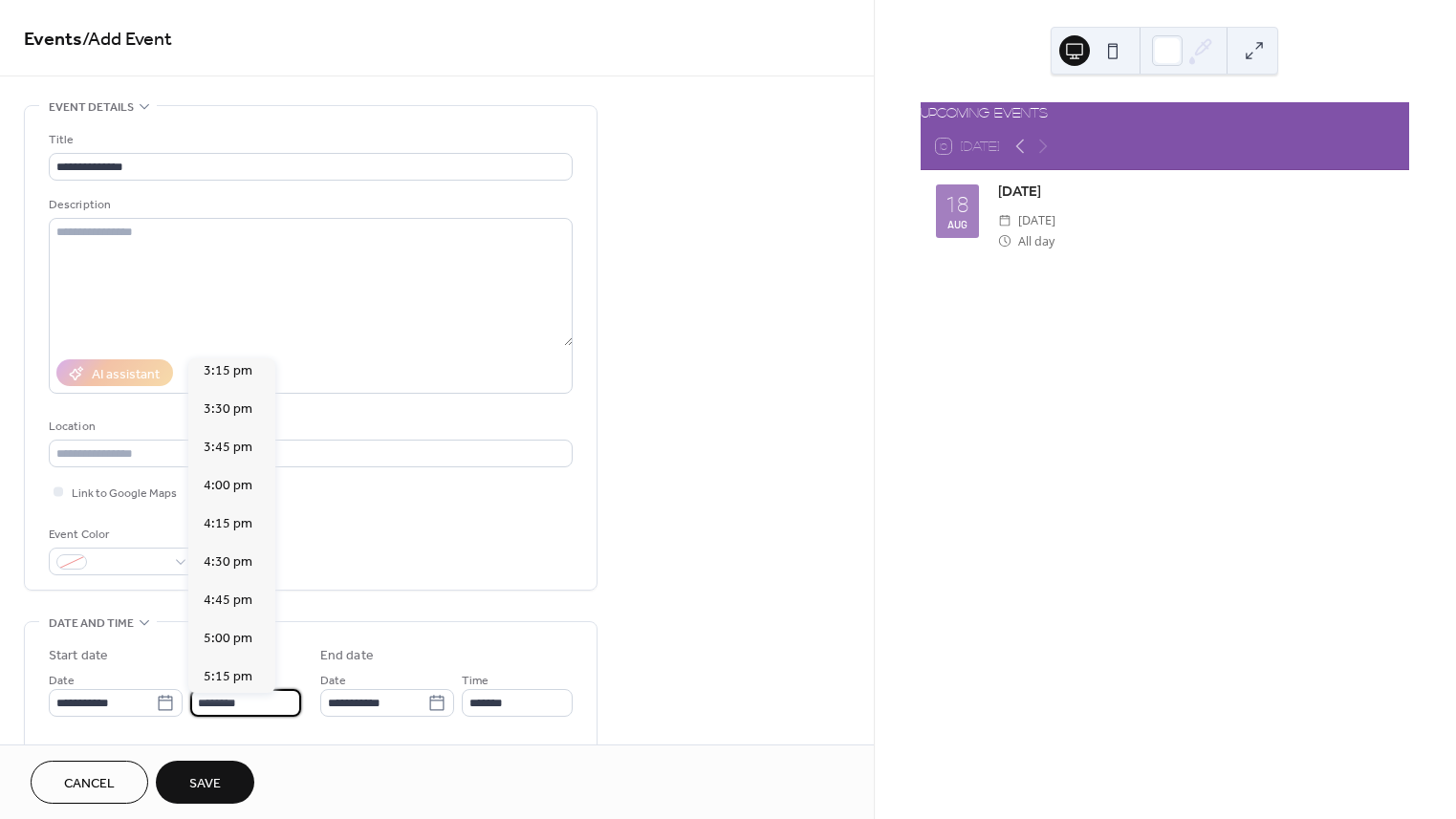 scroll, scrollTop: 2499, scrollLeft: 0, axis: vertical 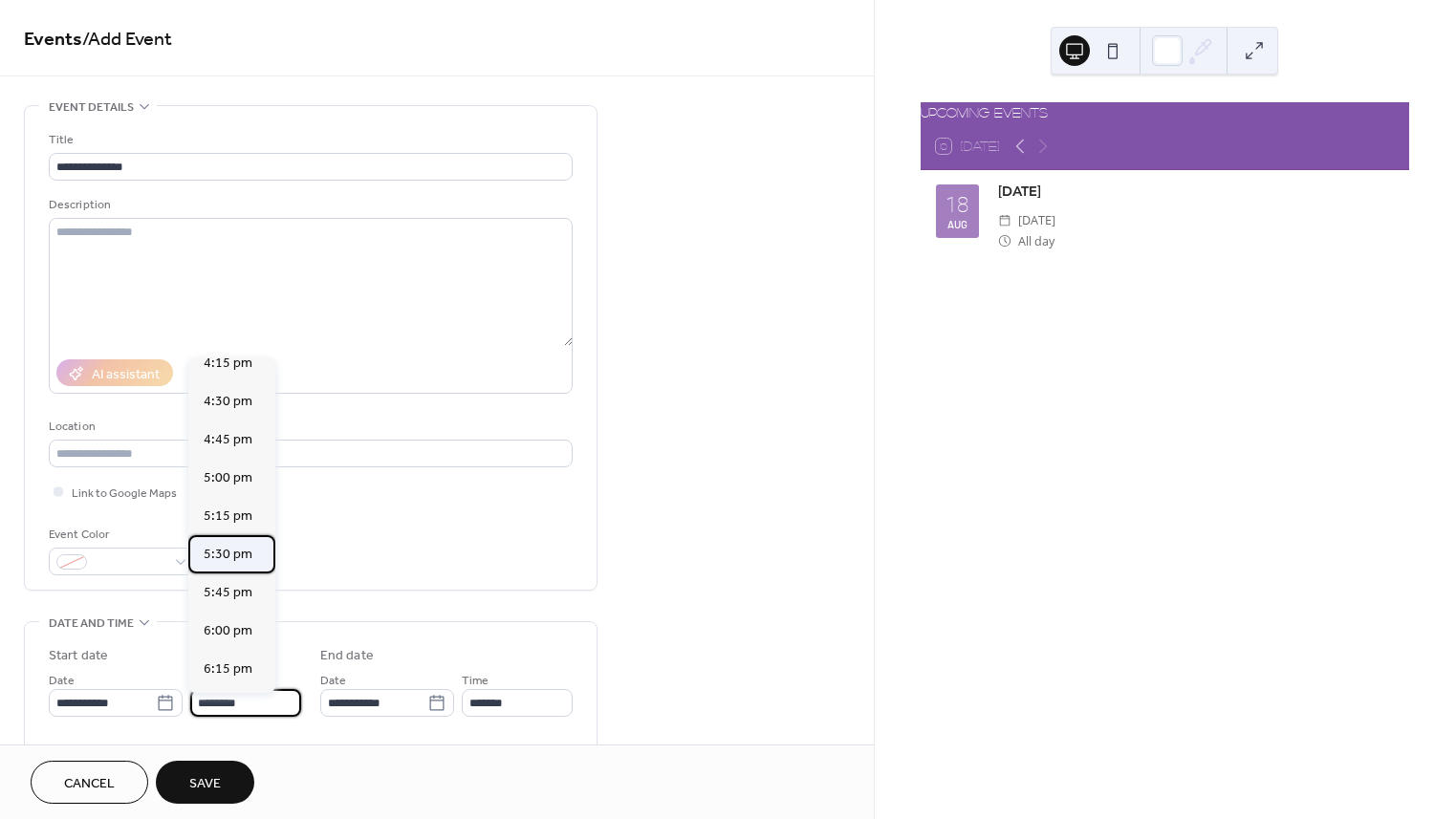 click on "5:30 pm" at bounding box center (228, 554) 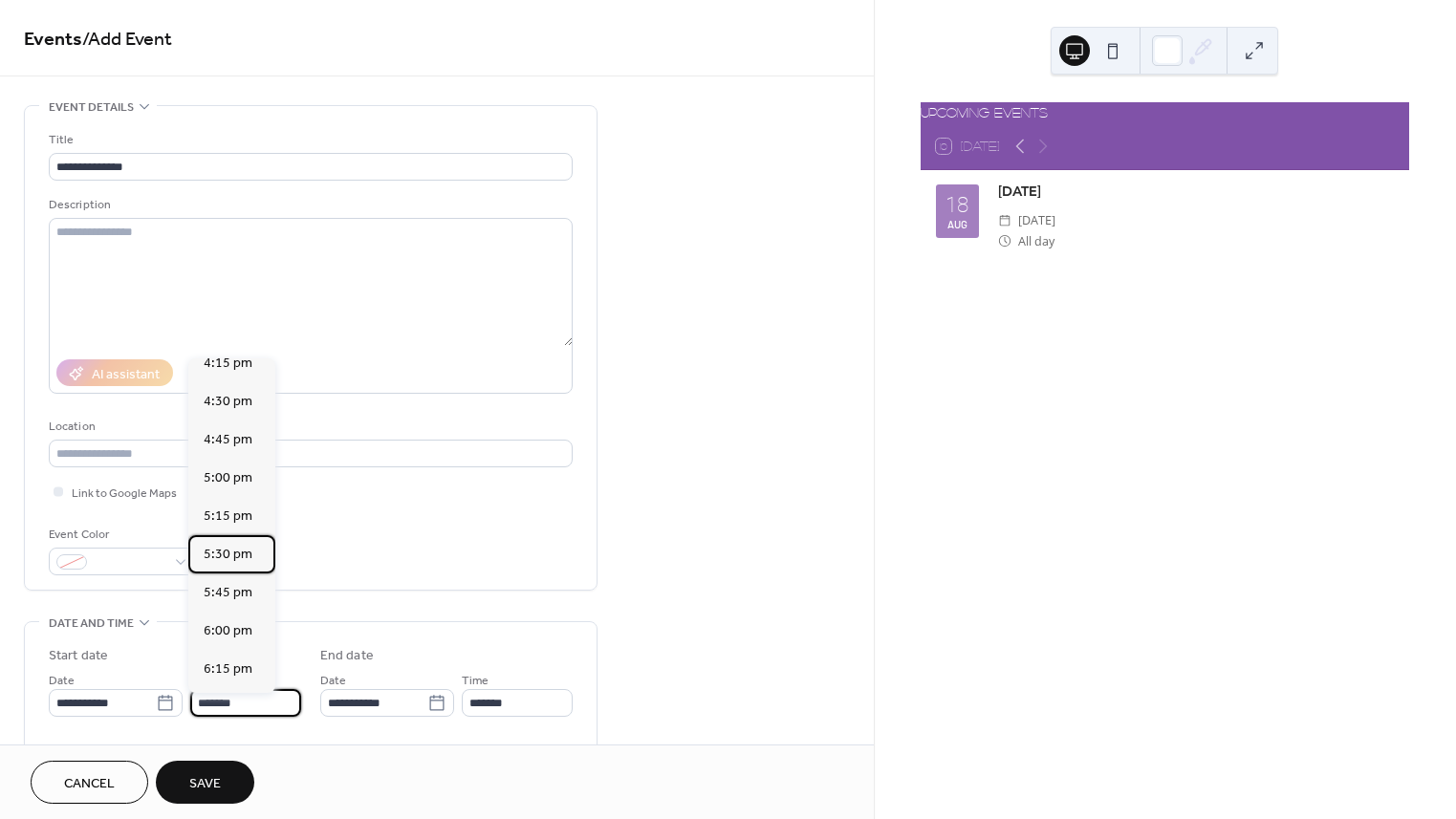 type on "*******" 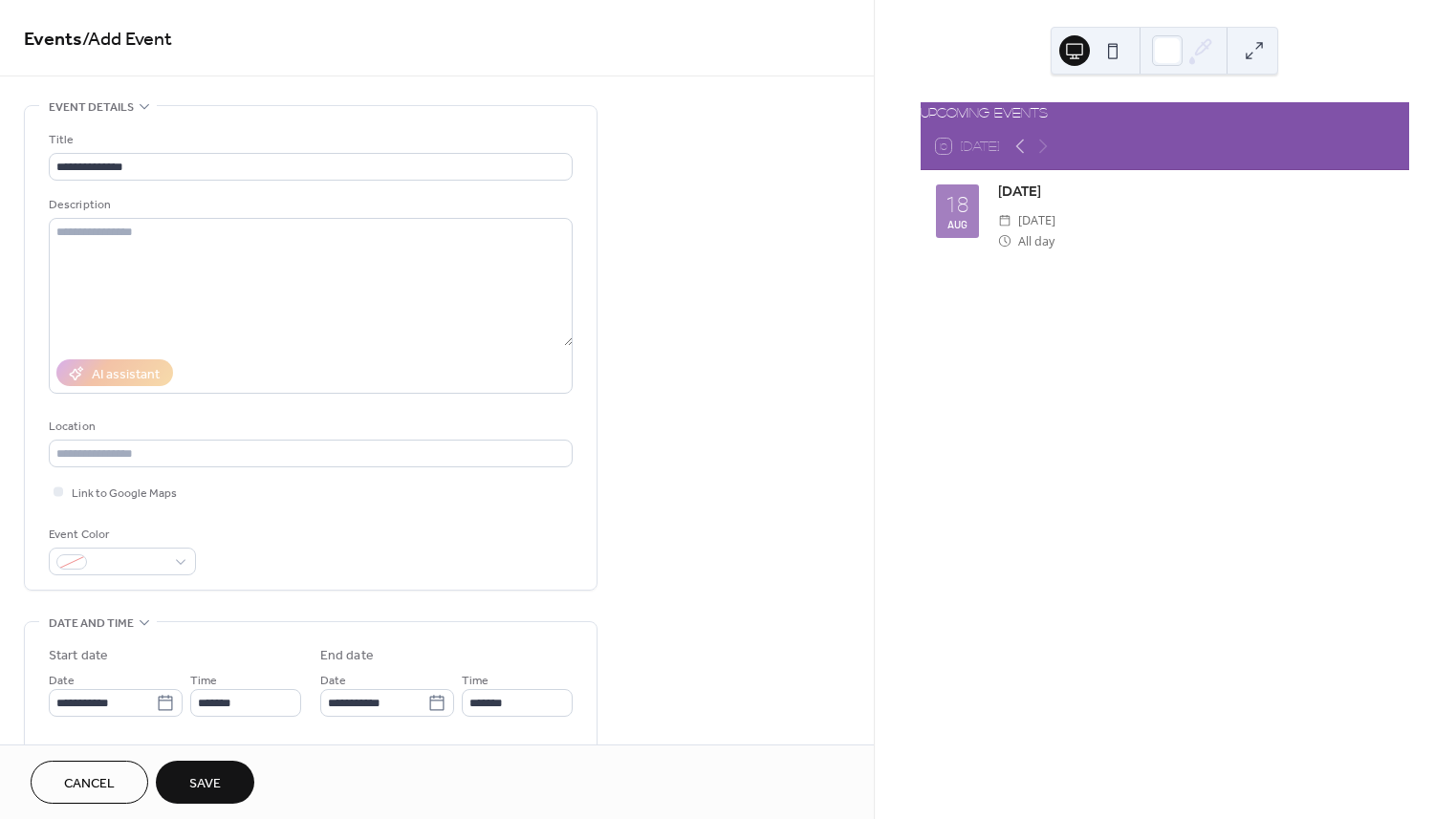 click on "Save" at bounding box center [205, 784] 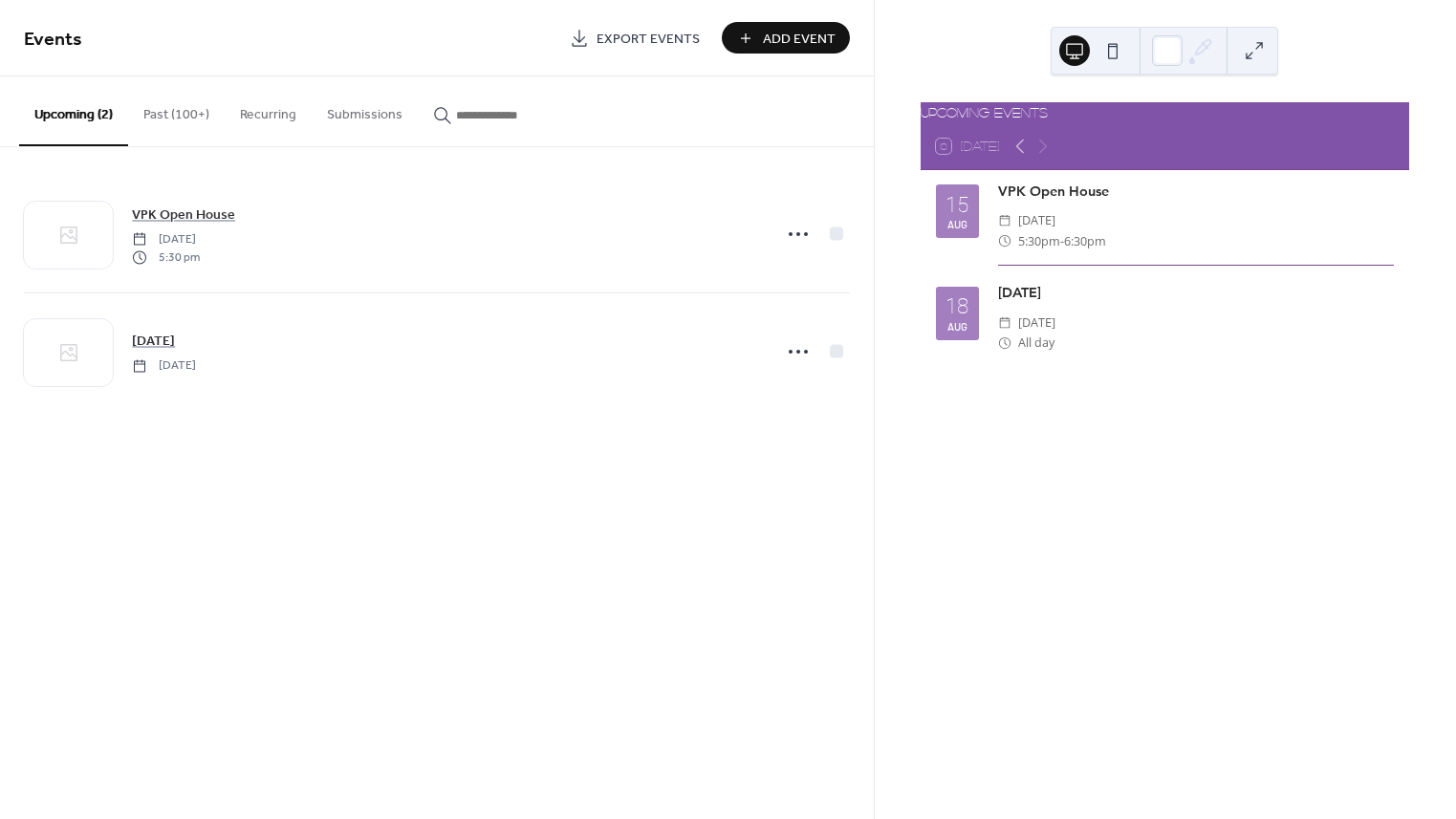 click on "18" at bounding box center [957, 306] 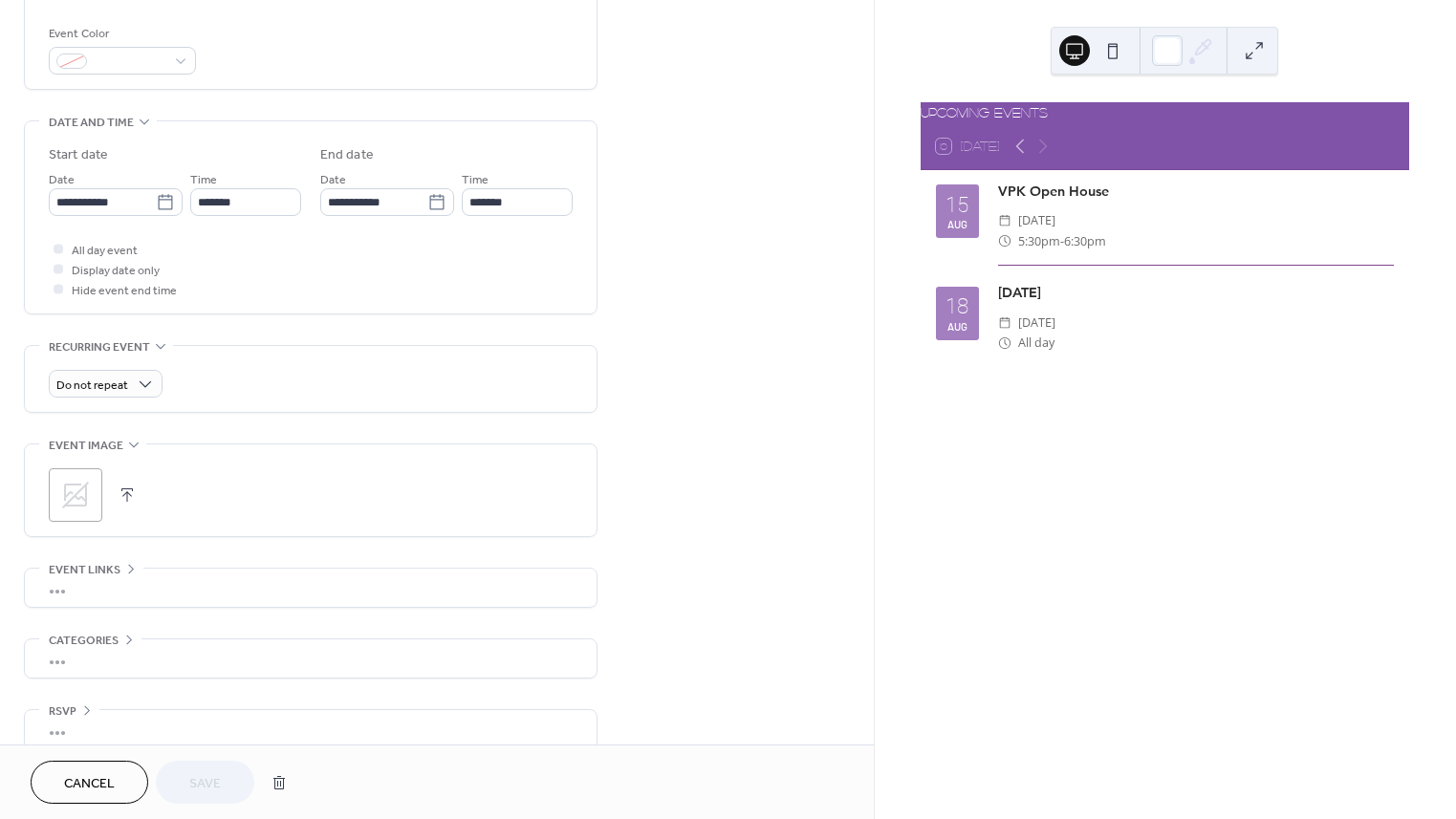 scroll, scrollTop: 119, scrollLeft: 0, axis: vertical 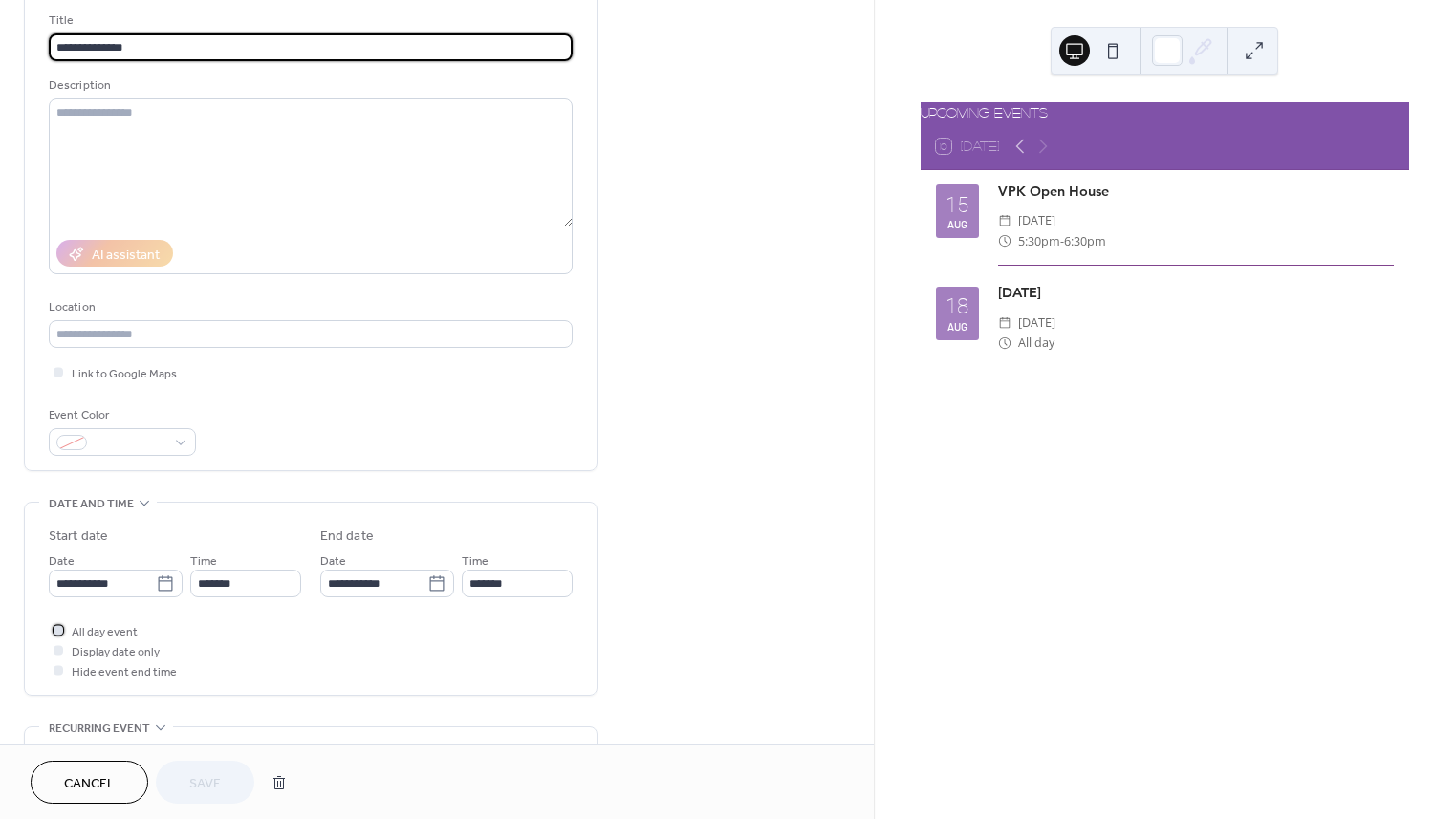 click at bounding box center [58, 630] 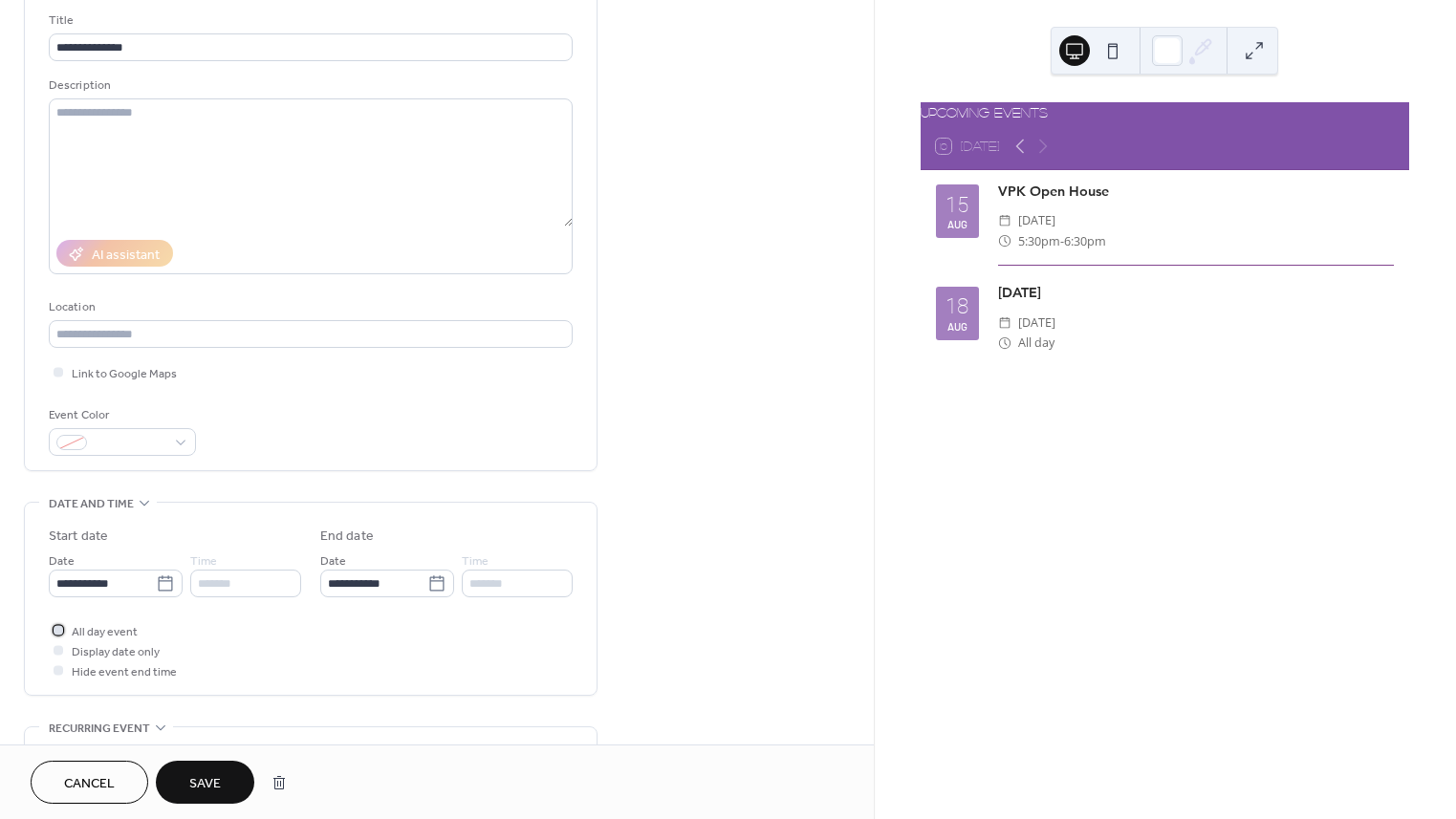 click 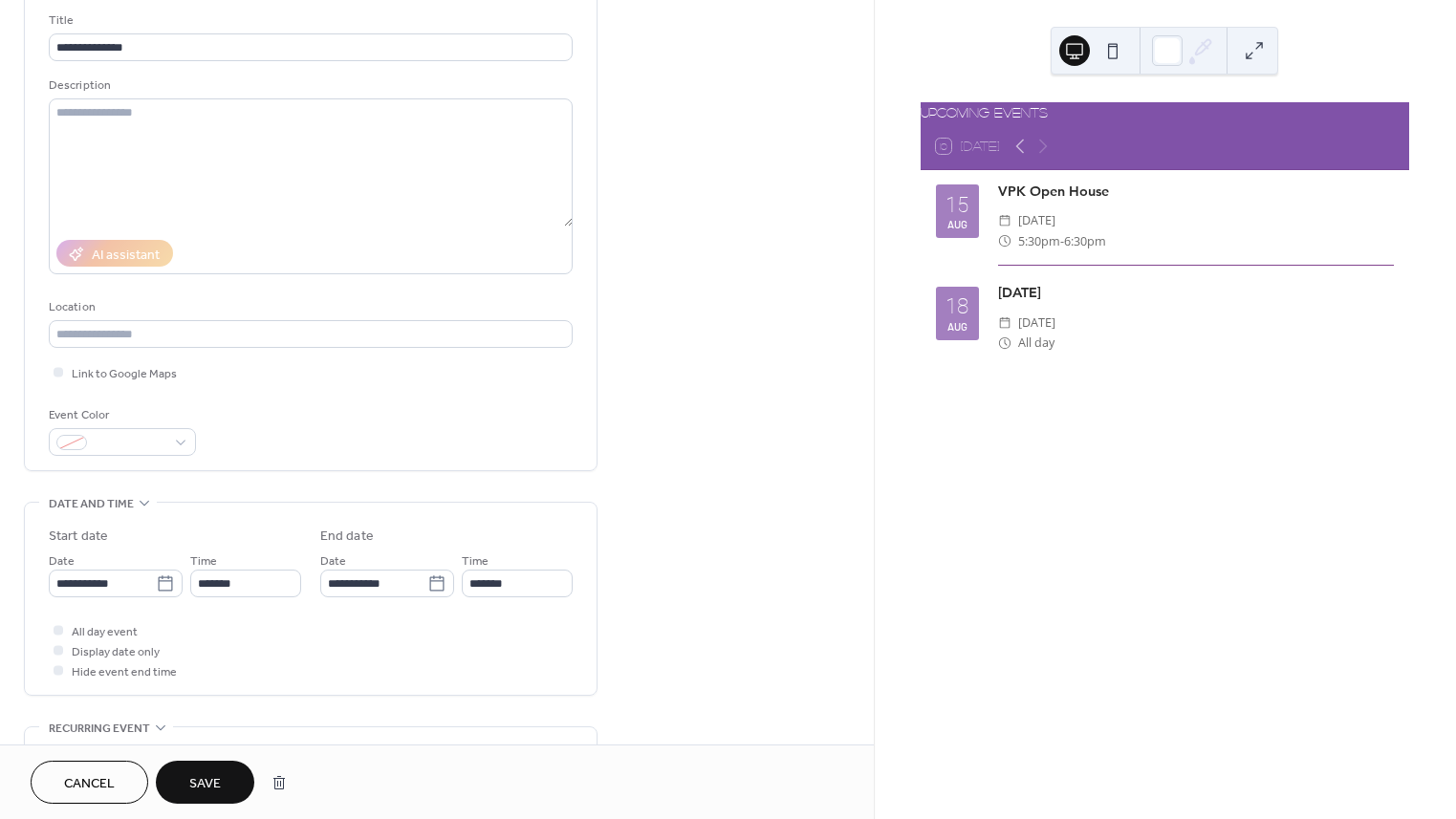 click on "Save" at bounding box center (205, 784) 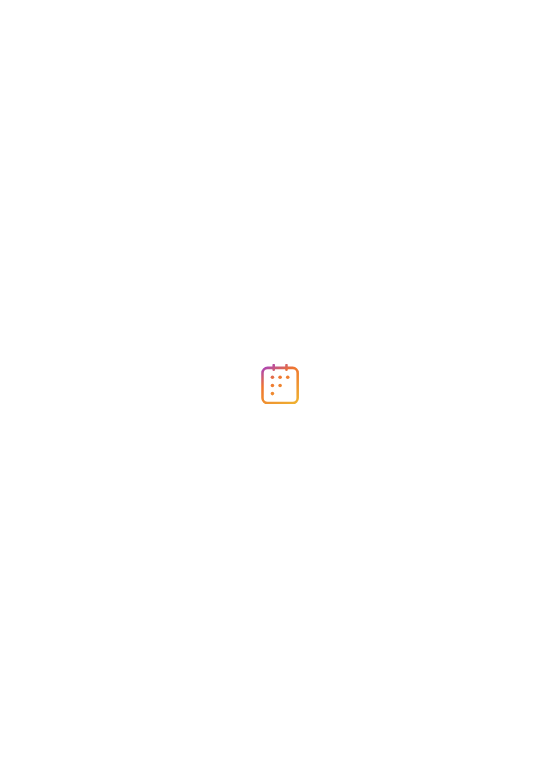 scroll, scrollTop: 0, scrollLeft: 0, axis: both 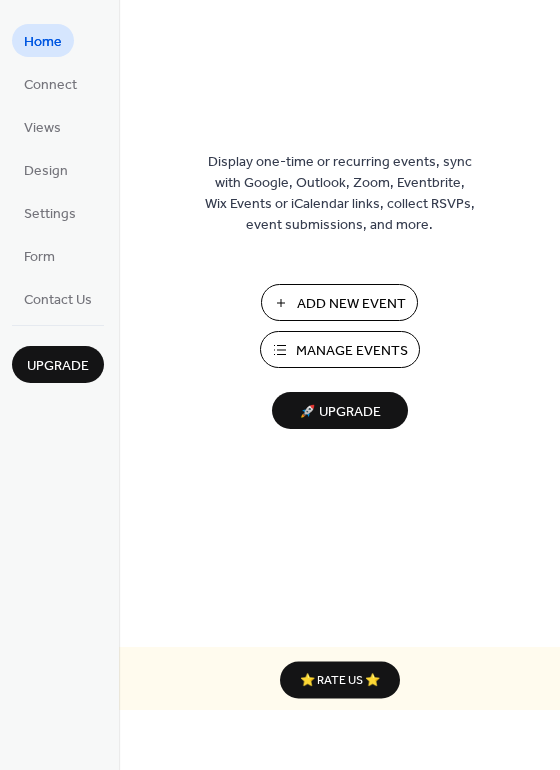 click on "Manage Events" at bounding box center (352, 351) 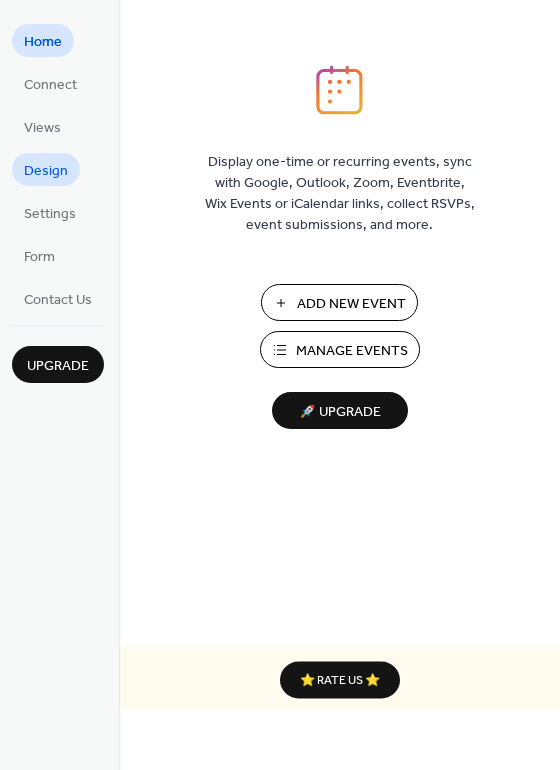 click on "Design" at bounding box center (46, 171) 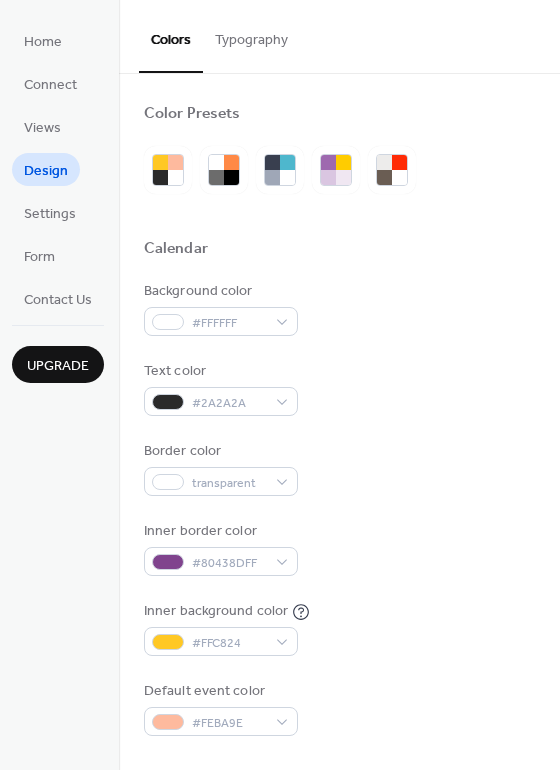 click on "Typography" at bounding box center (251, 35) 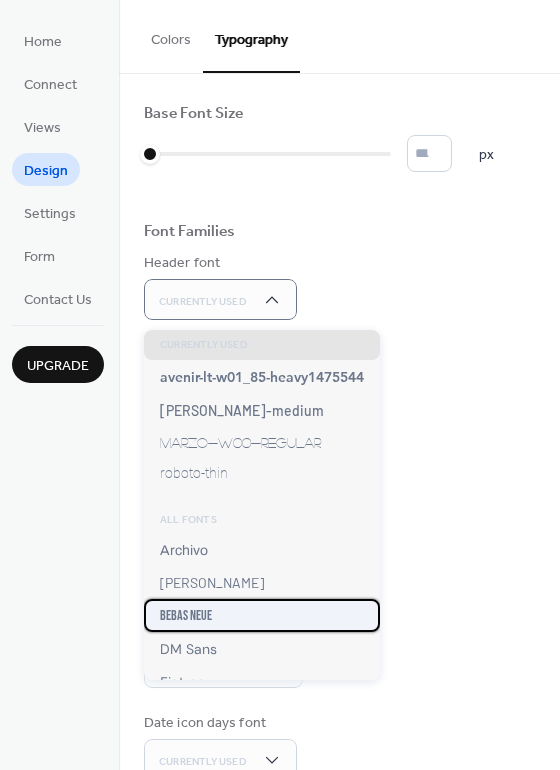 click on "Bebas Neue" at bounding box center [186, 615] 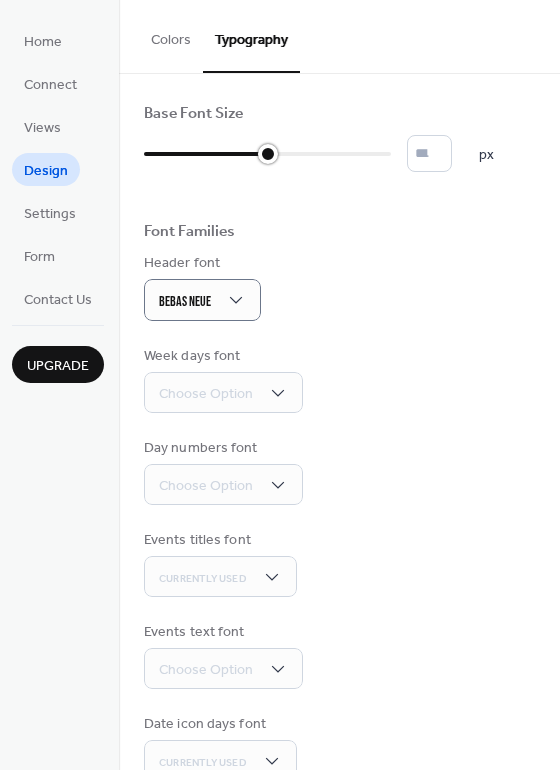 type on "**" 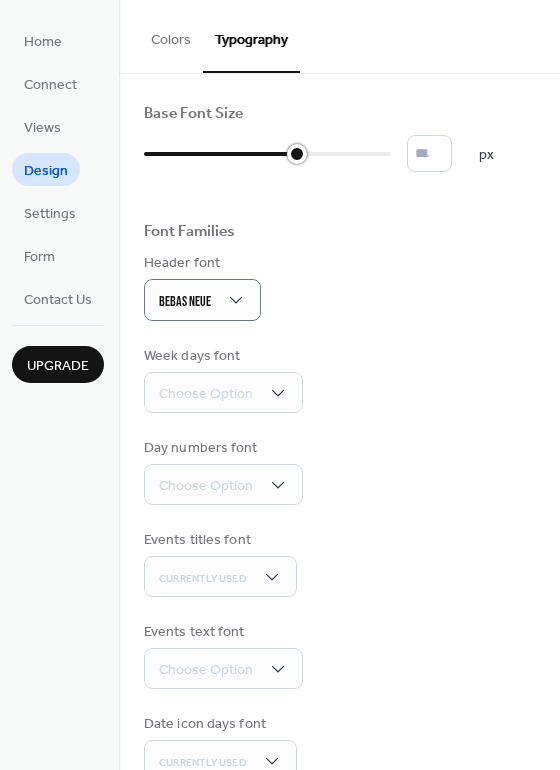drag, startPoint x: 152, startPoint y: 154, endPoint x: 291, endPoint y: 164, distance: 139.35925 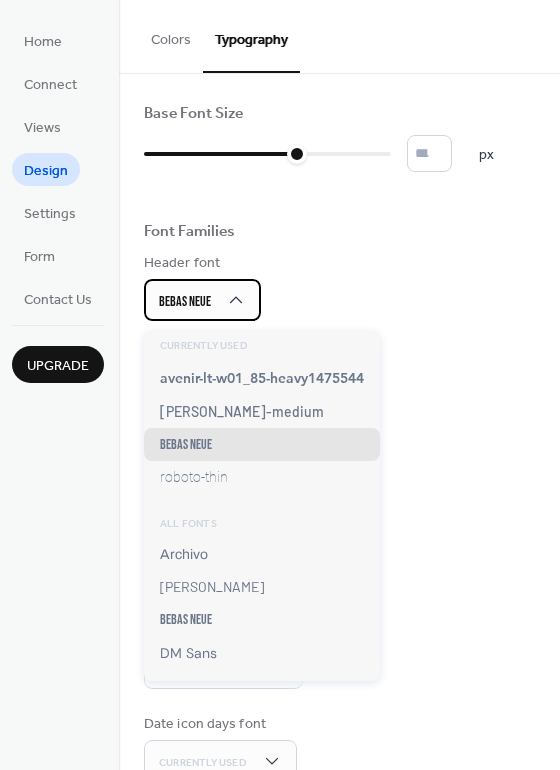 scroll, scrollTop: 171, scrollLeft: 0, axis: vertical 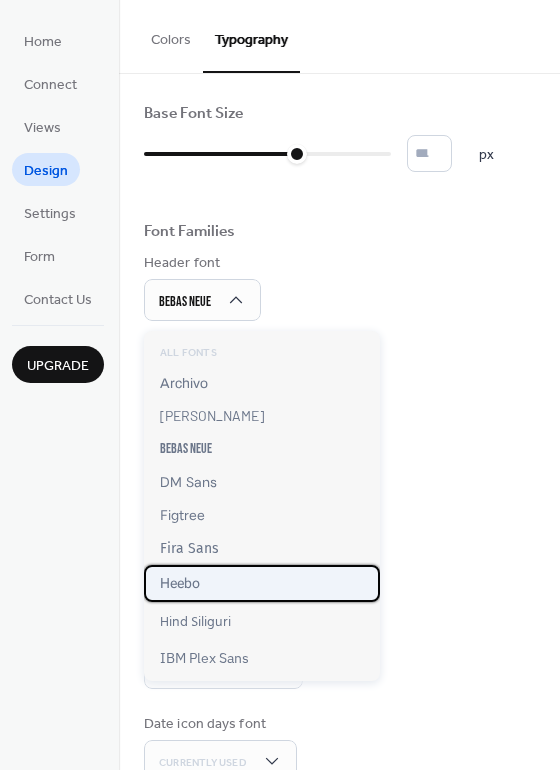 click on "Heebo" at bounding box center (180, 583) 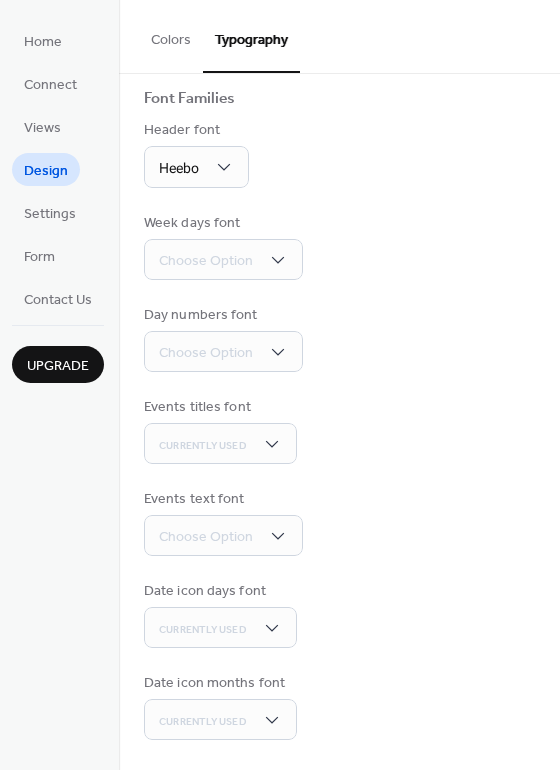 scroll, scrollTop: 29, scrollLeft: 0, axis: vertical 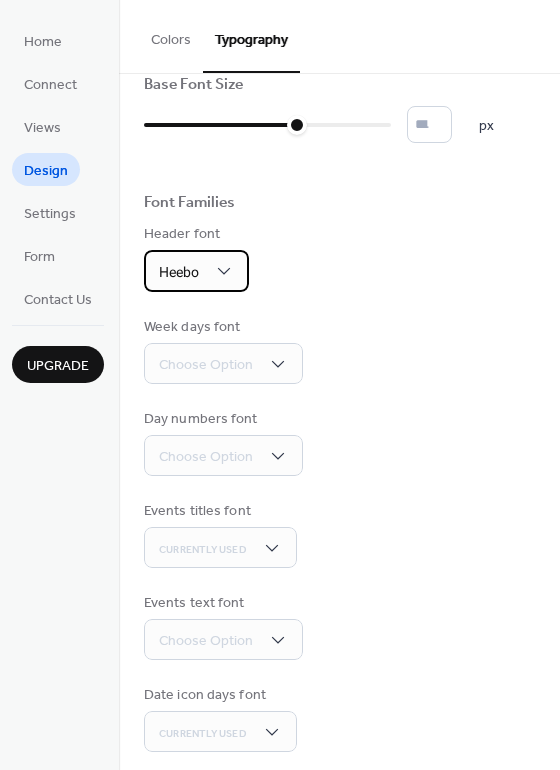click on "Heebo" at bounding box center [196, 271] 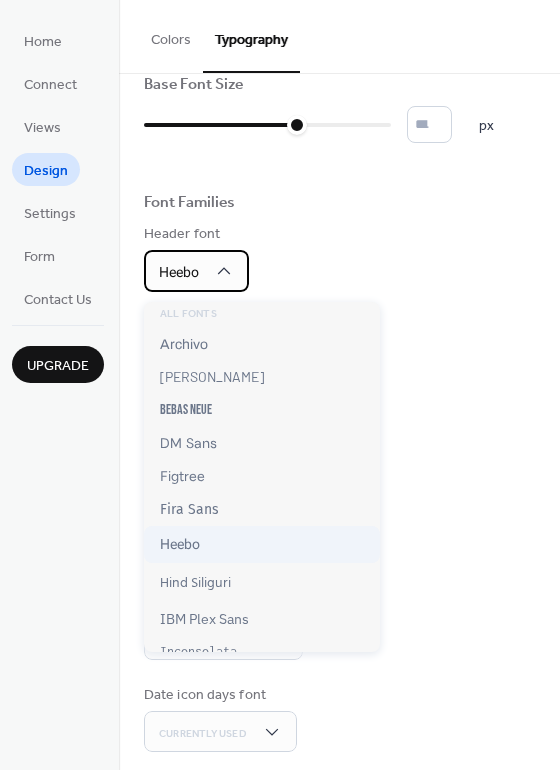 scroll, scrollTop: 292, scrollLeft: 0, axis: vertical 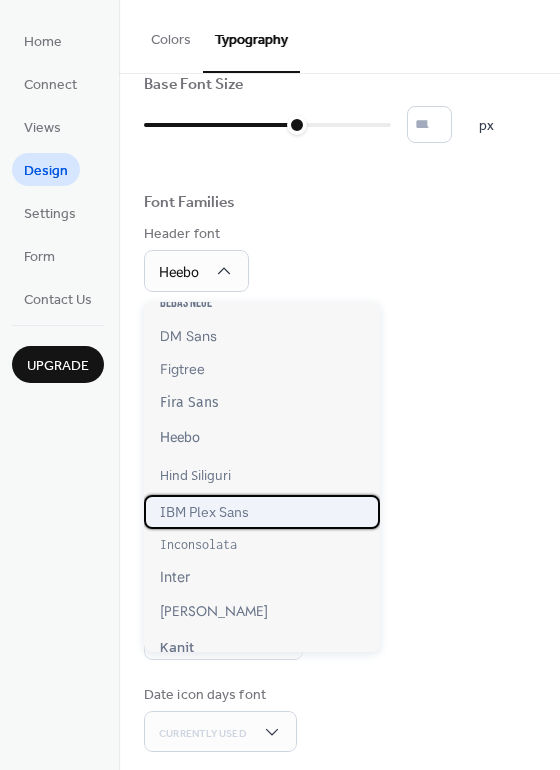click on "IBM Plex Sans" at bounding box center (204, 512) 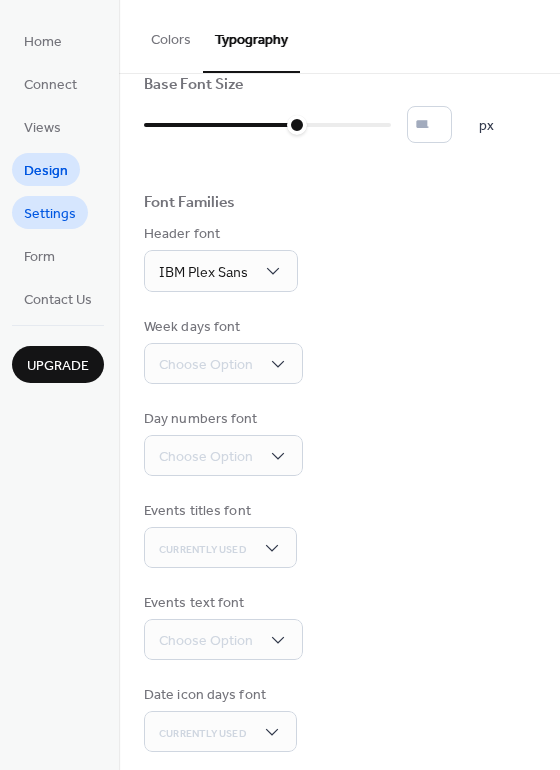 click on "Settings" at bounding box center (50, 214) 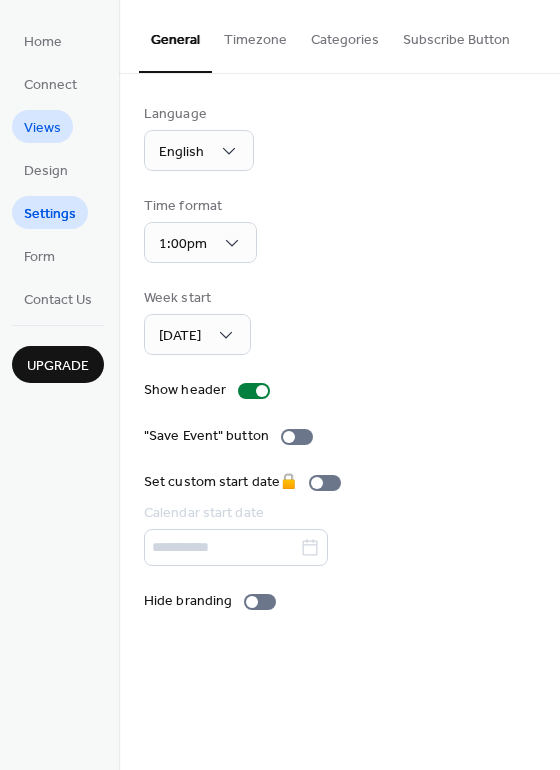 click on "Views" at bounding box center (42, 126) 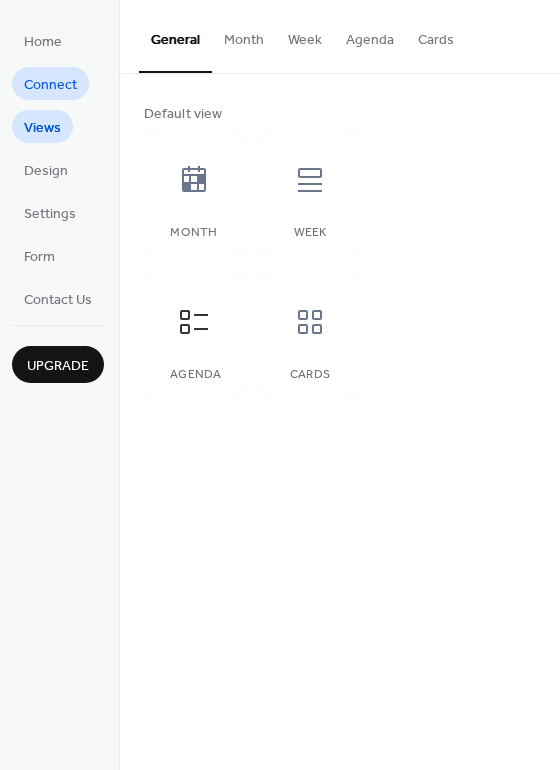 click on "Connect" at bounding box center (50, 85) 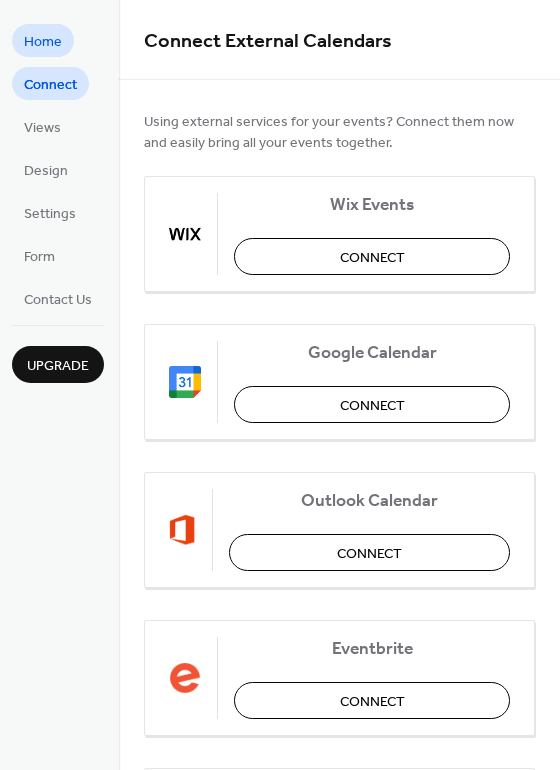 click on "Home" at bounding box center [43, 42] 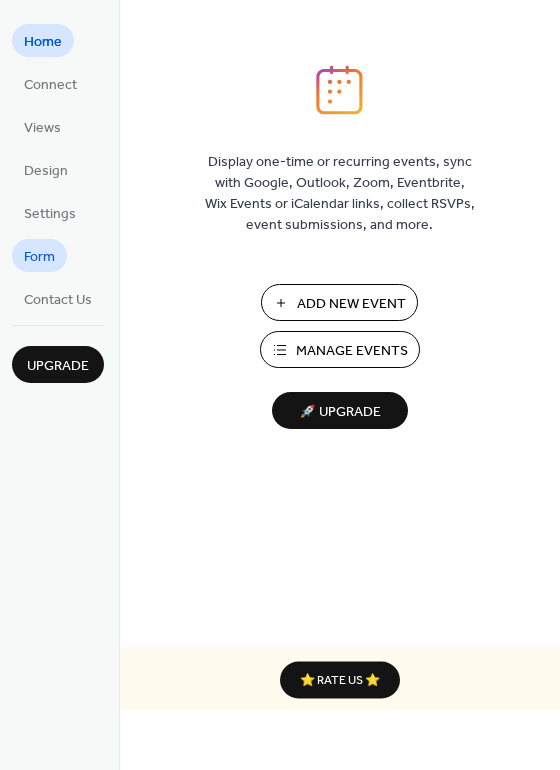 click on "Form" at bounding box center [39, 257] 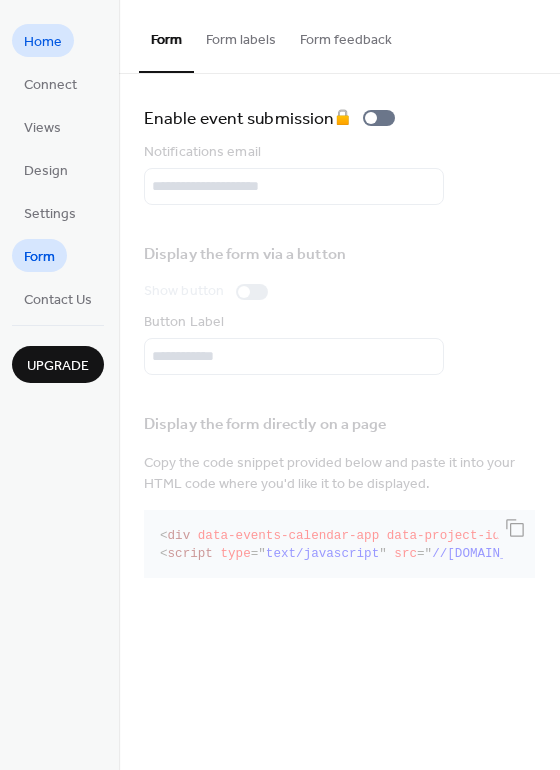 click on "Home" at bounding box center (43, 42) 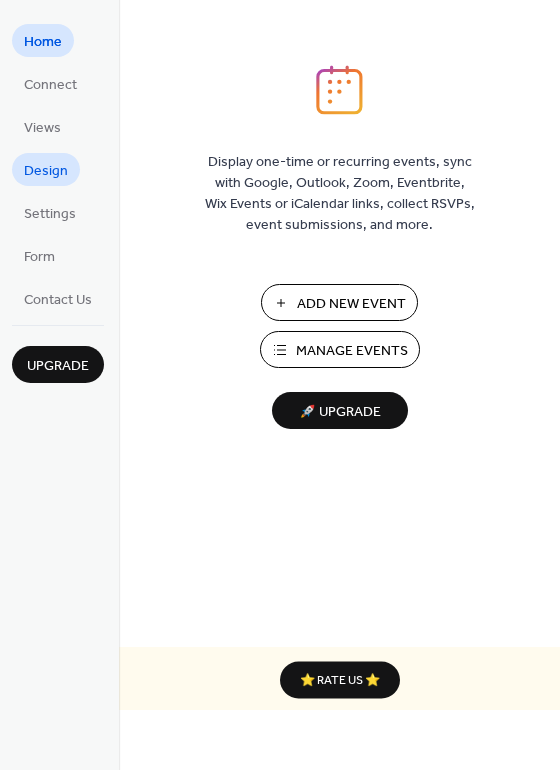 click on "Design" at bounding box center [46, 171] 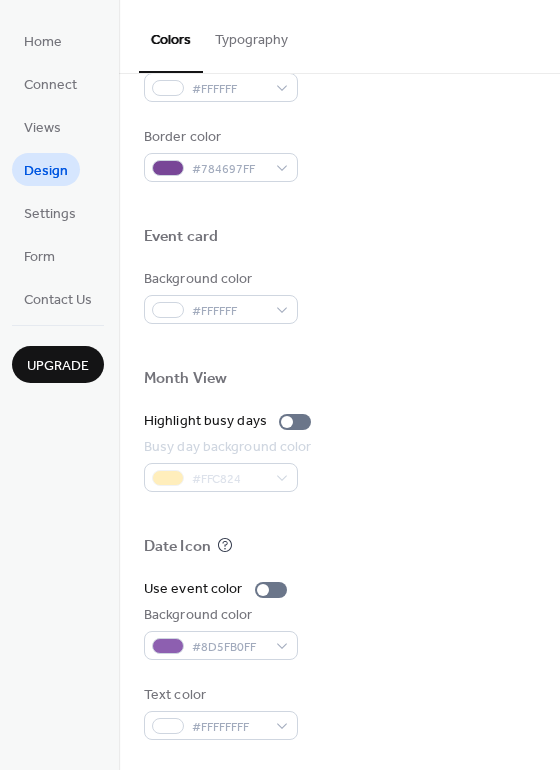 scroll, scrollTop: 0, scrollLeft: 0, axis: both 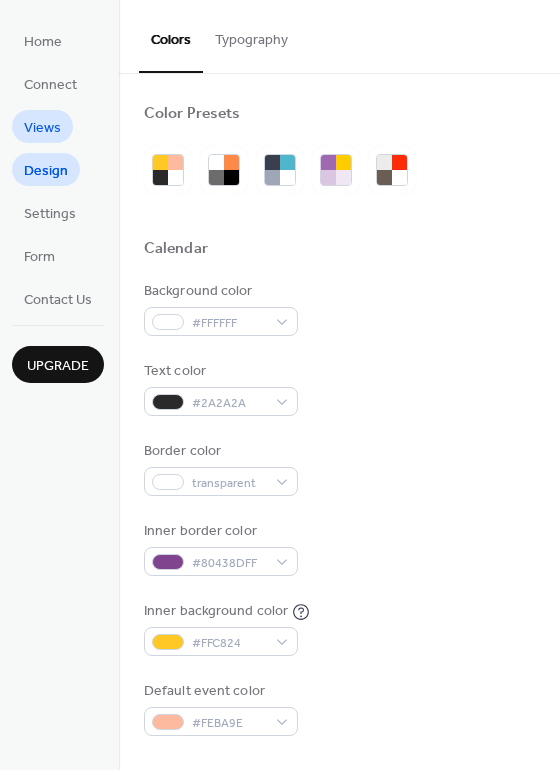 click on "Views" at bounding box center (42, 128) 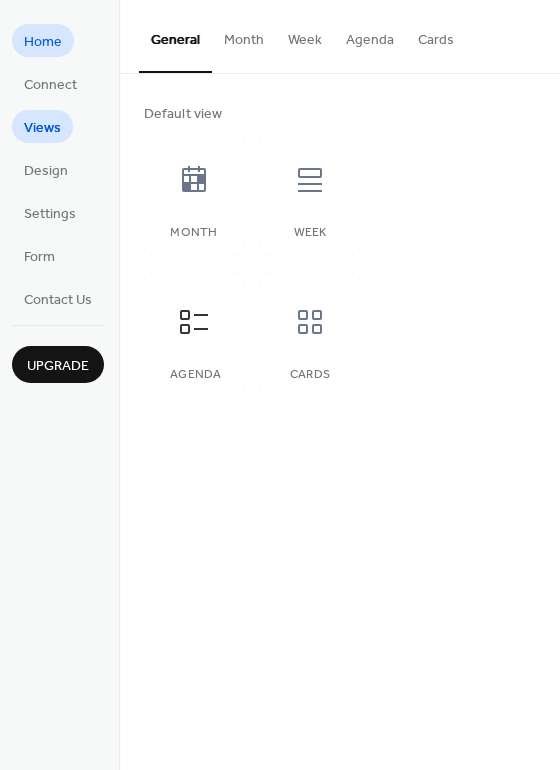 click on "Home" at bounding box center (43, 42) 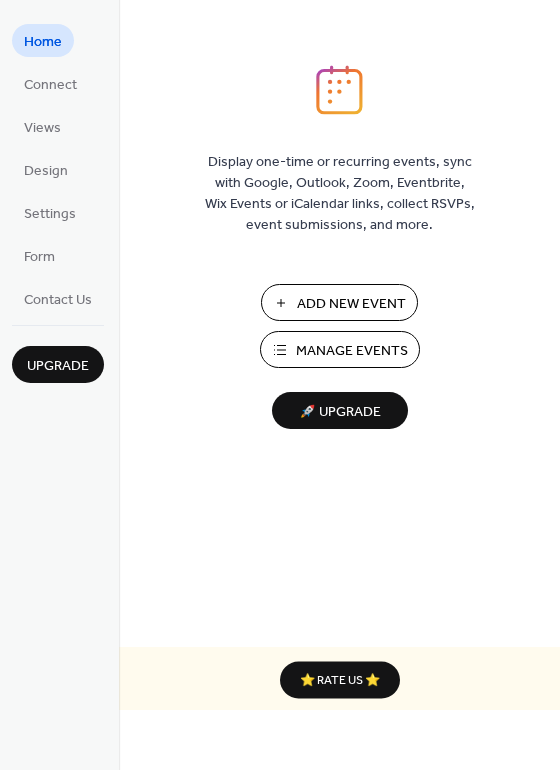 click on "Manage Events" at bounding box center [352, 351] 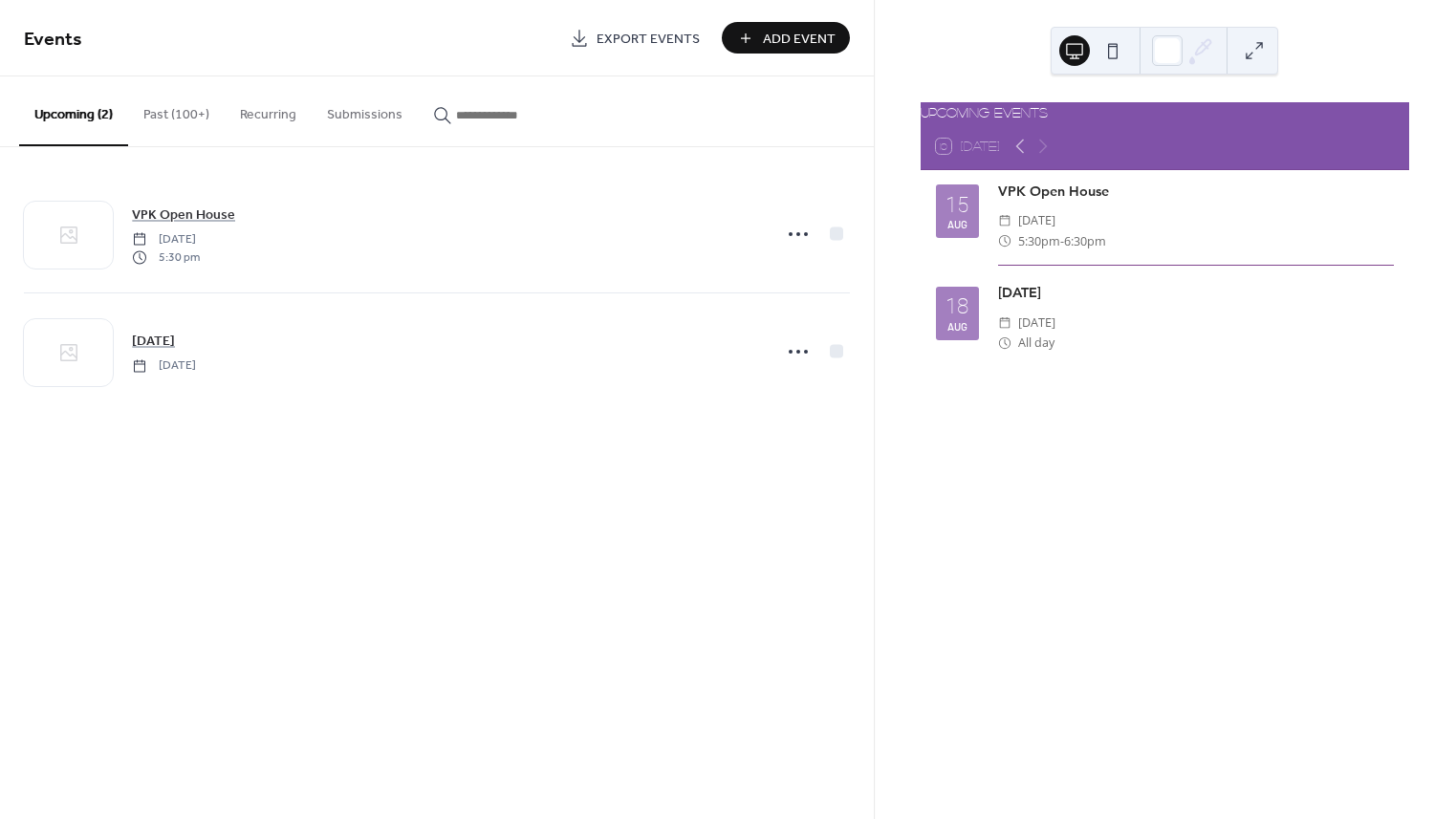 scroll, scrollTop: 0, scrollLeft: 0, axis: both 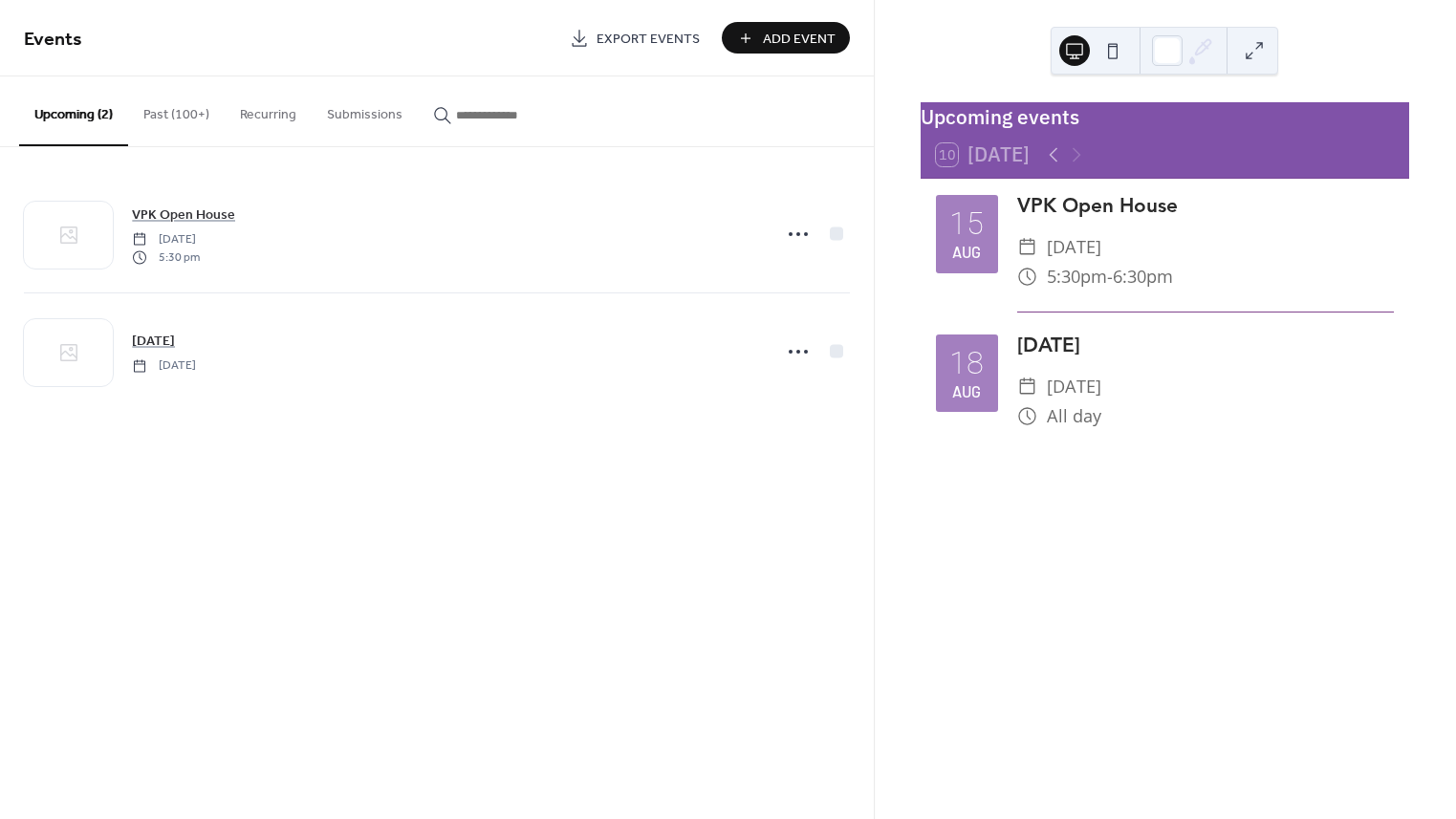 drag, startPoint x: 983, startPoint y: 127, endPoint x: 1012, endPoint y: 124, distance: 29.154759 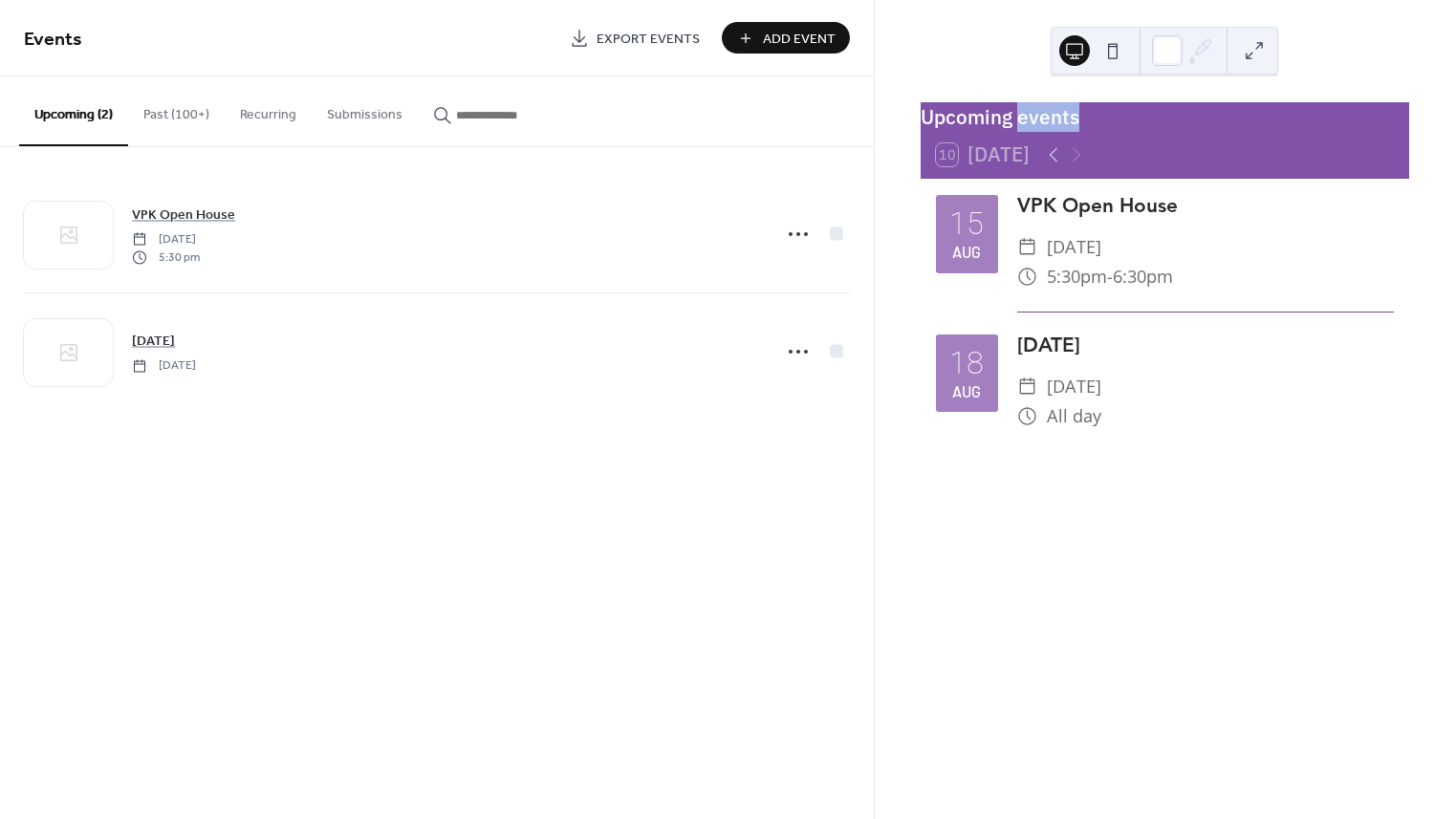 drag, startPoint x: 1090, startPoint y: 126, endPoint x: 1031, endPoint y: 127, distance: 59.008474 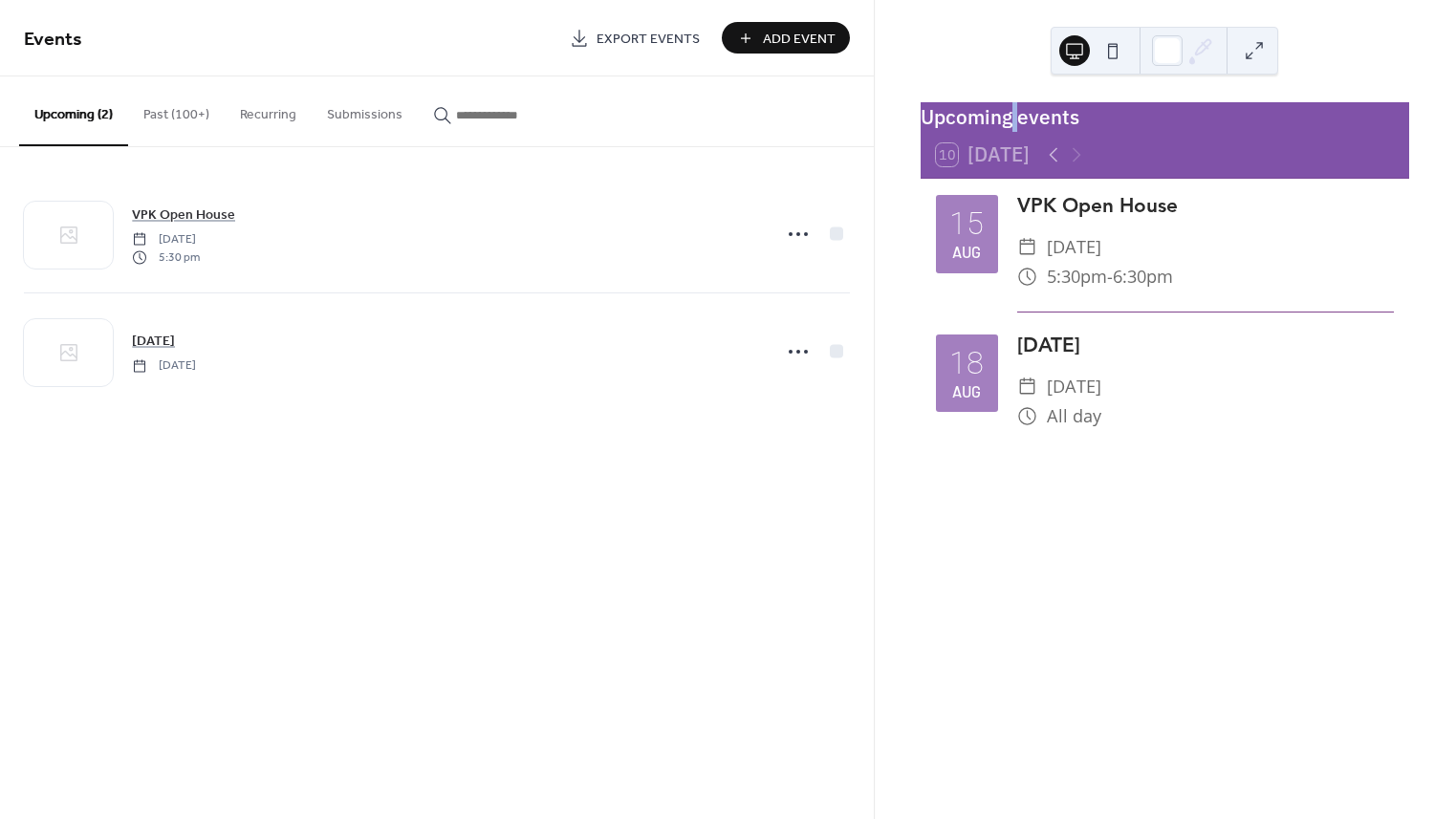 click on "Upcoming events" at bounding box center [1164, 117] 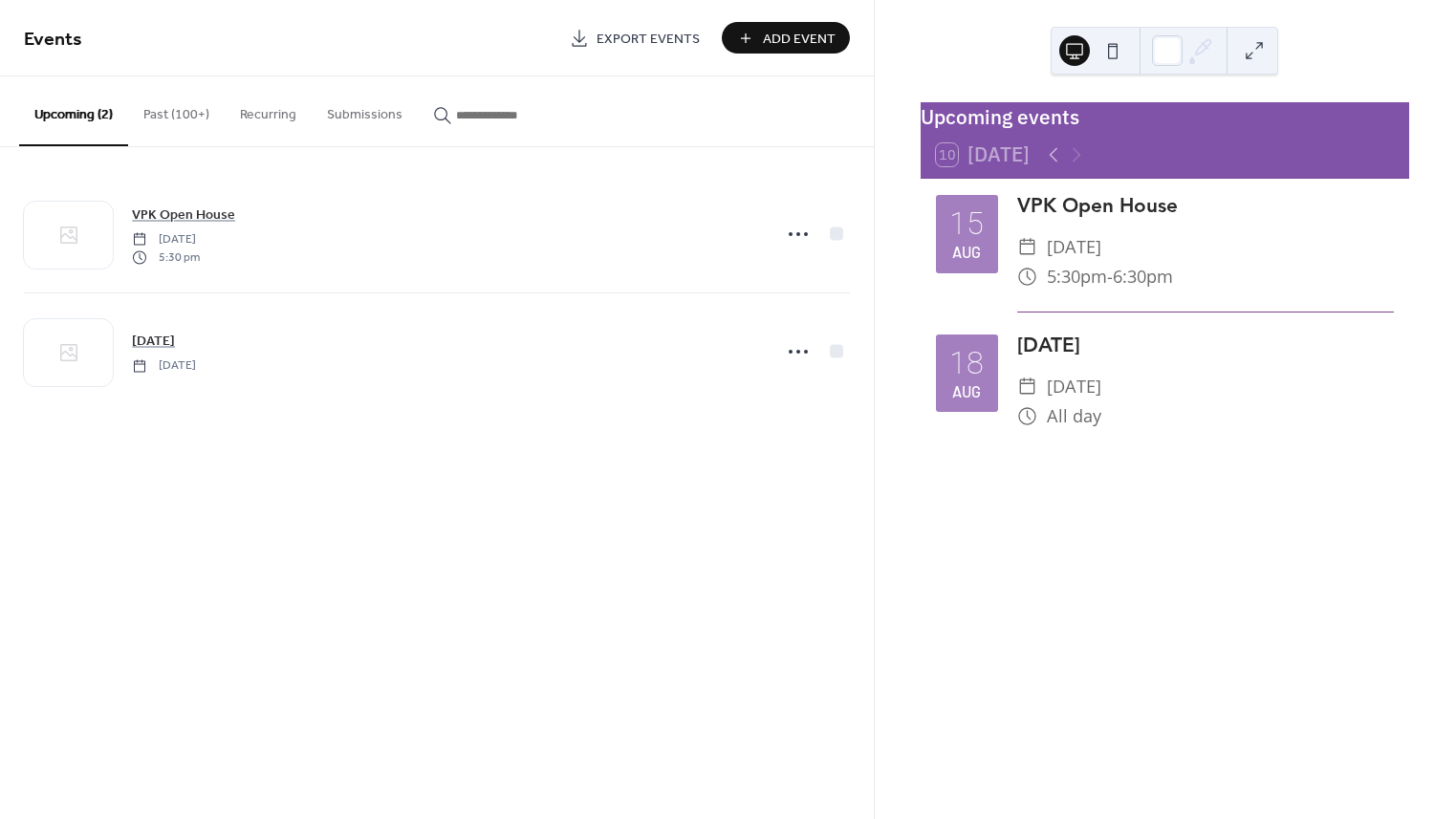 click on "Upcoming events" at bounding box center [1164, 117] 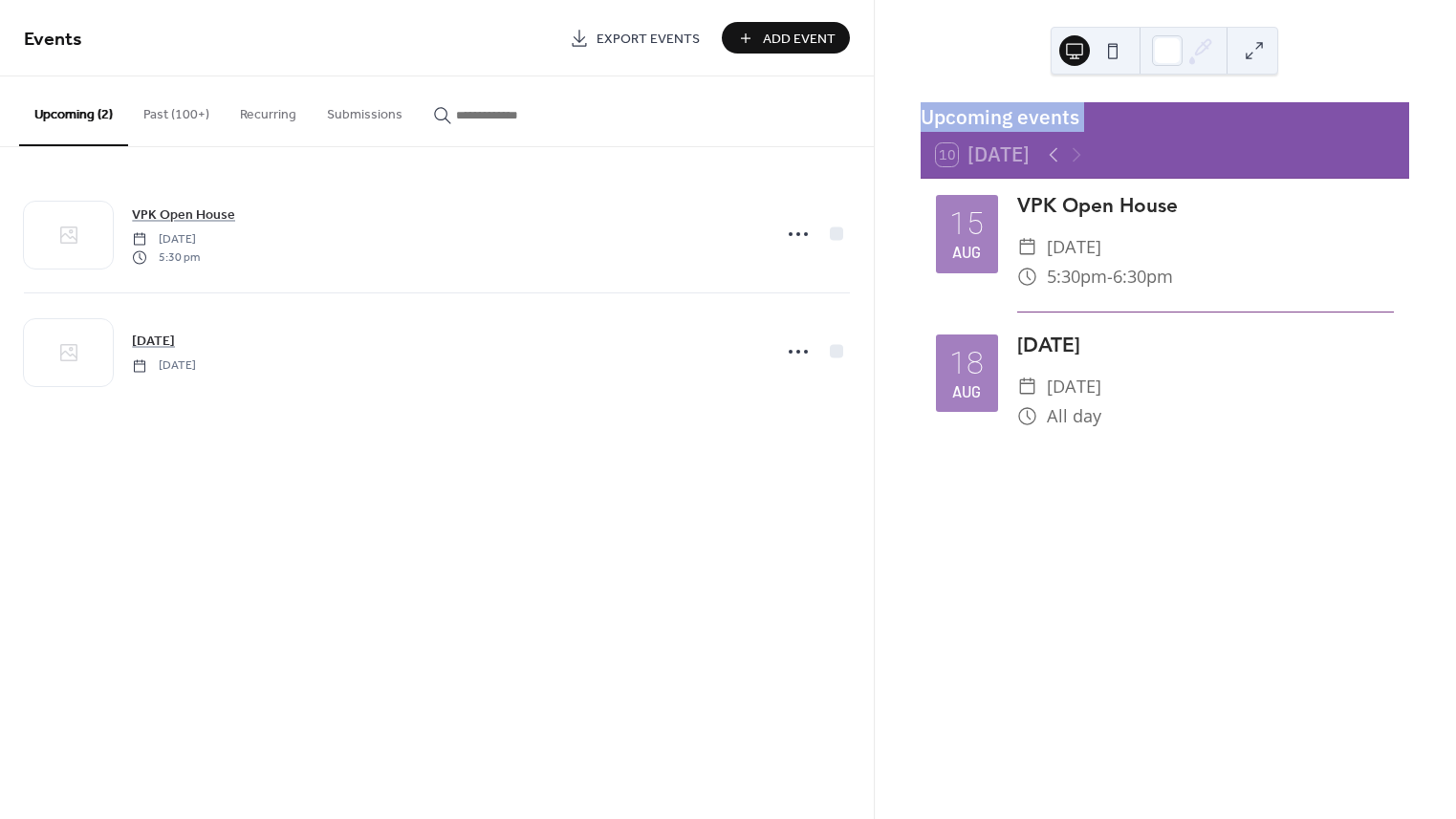click on "Upcoming events" at bounding box center (1164, 117) 